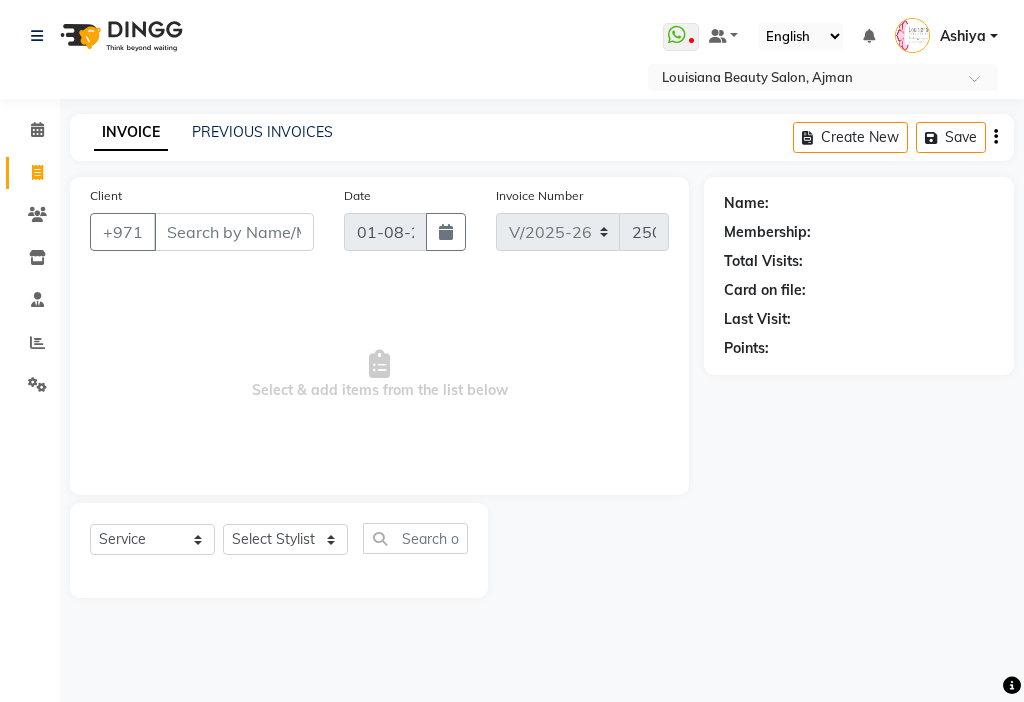 select on "637" 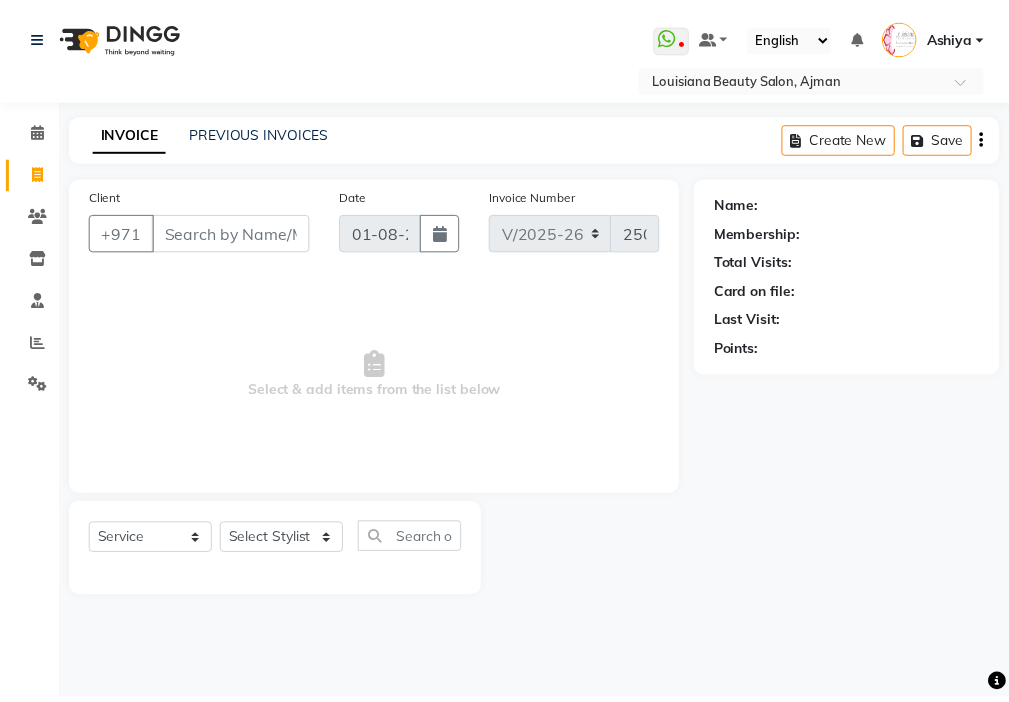 scroll, scrollTop: 0, scrollLeft: 0, axis: both 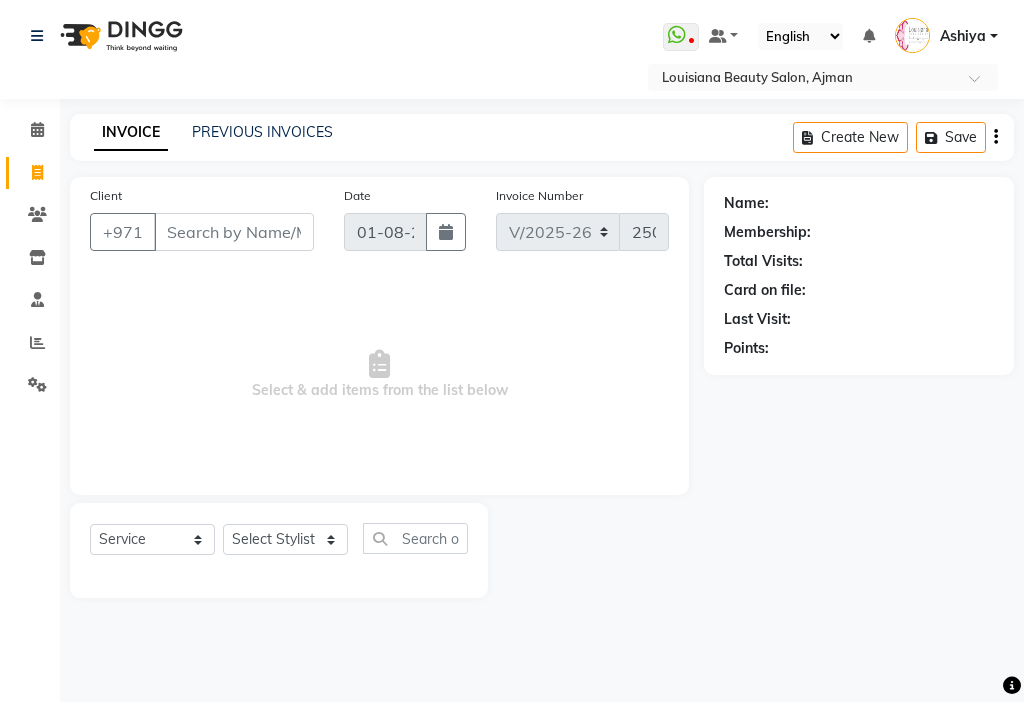click on "Client" at bounding box center (234, 232) 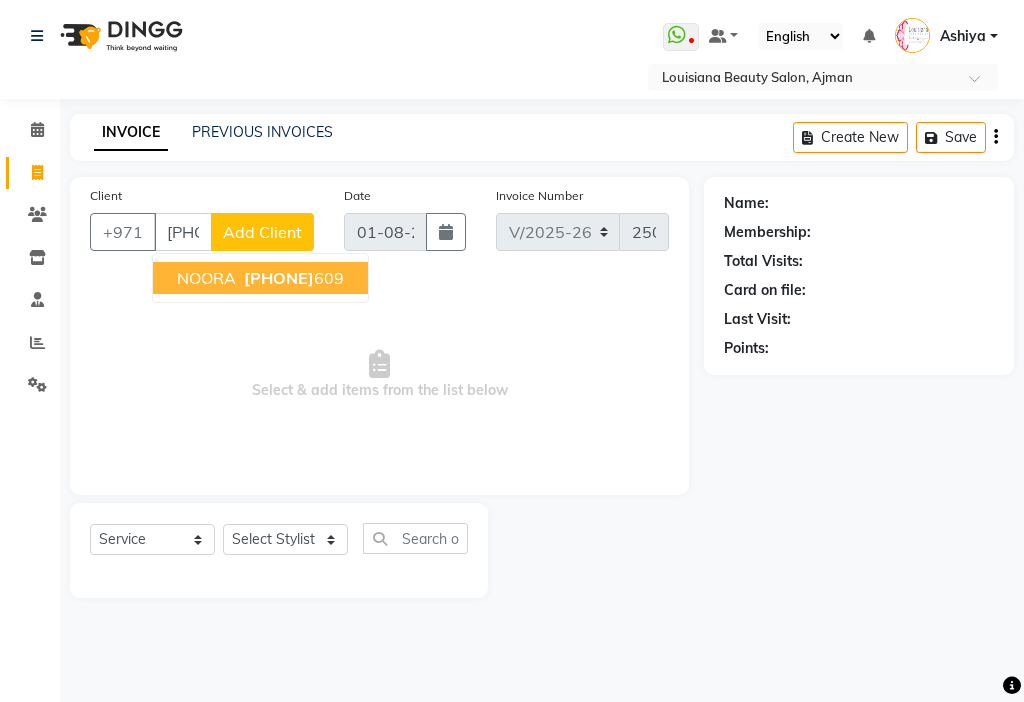click on "[PHONE] [NUMBER]" at bounding box center (292, 278) 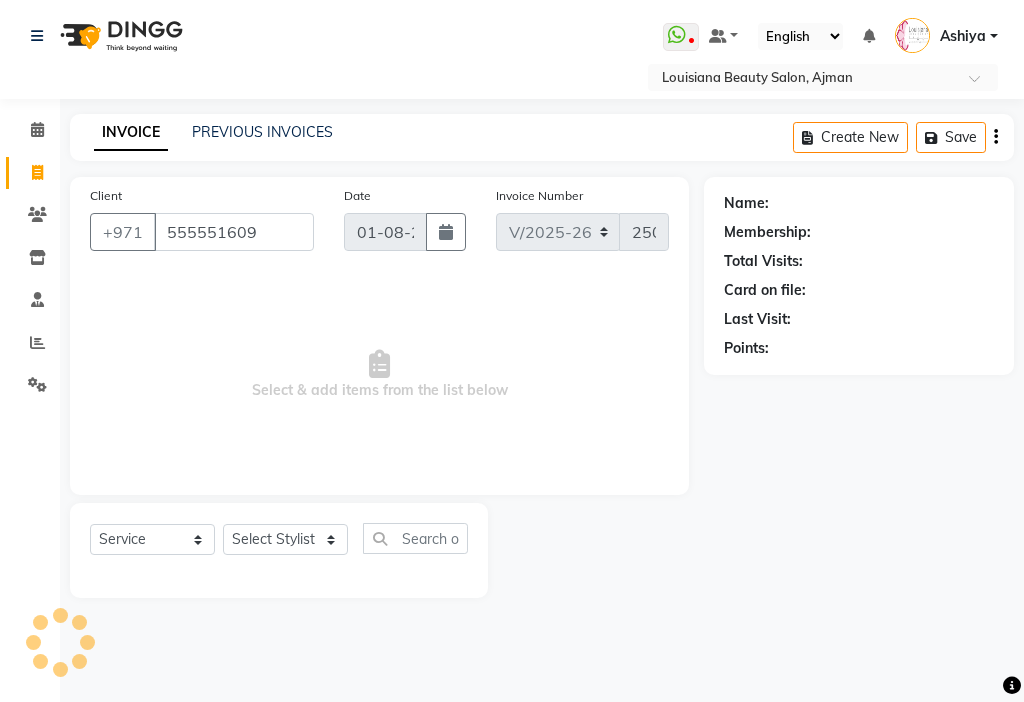type on "555551609" 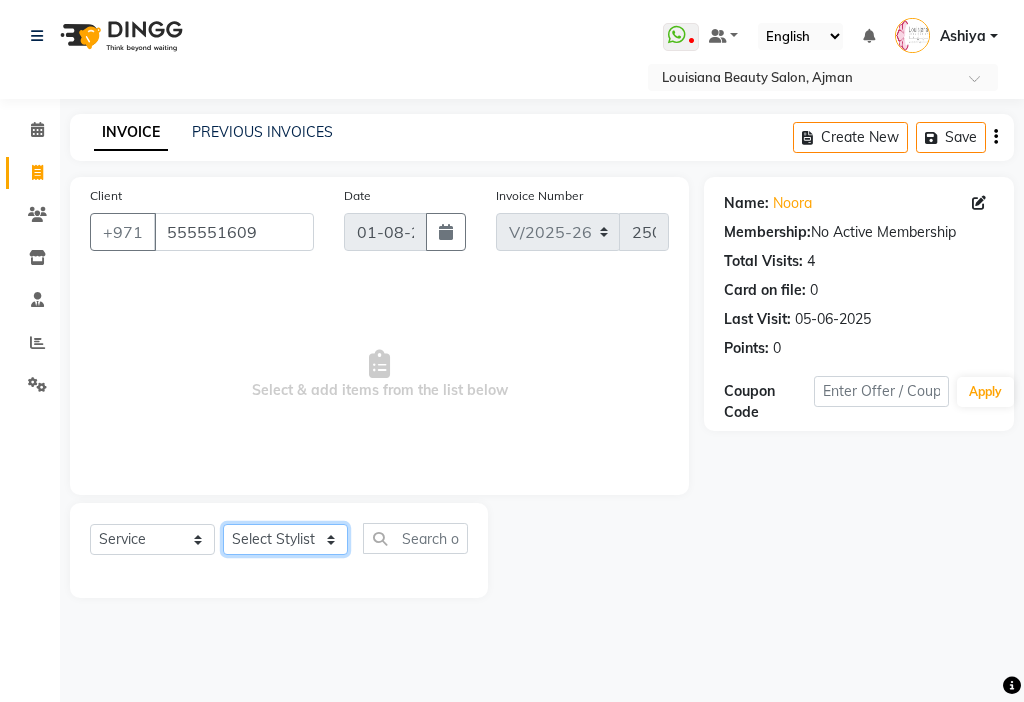 click on "Select Stylist [FIRST] [FIRST] [FIRST] [FIRST] [FIRST] [FIRST] [FIRST] [FIRST] [FIRST] [FIRST] [FIRST] [FIRST] [FIRST] [FIRST] [FIRST] [FIRST] [FIRST] [FIRST] [FIRST] [FIRST]" 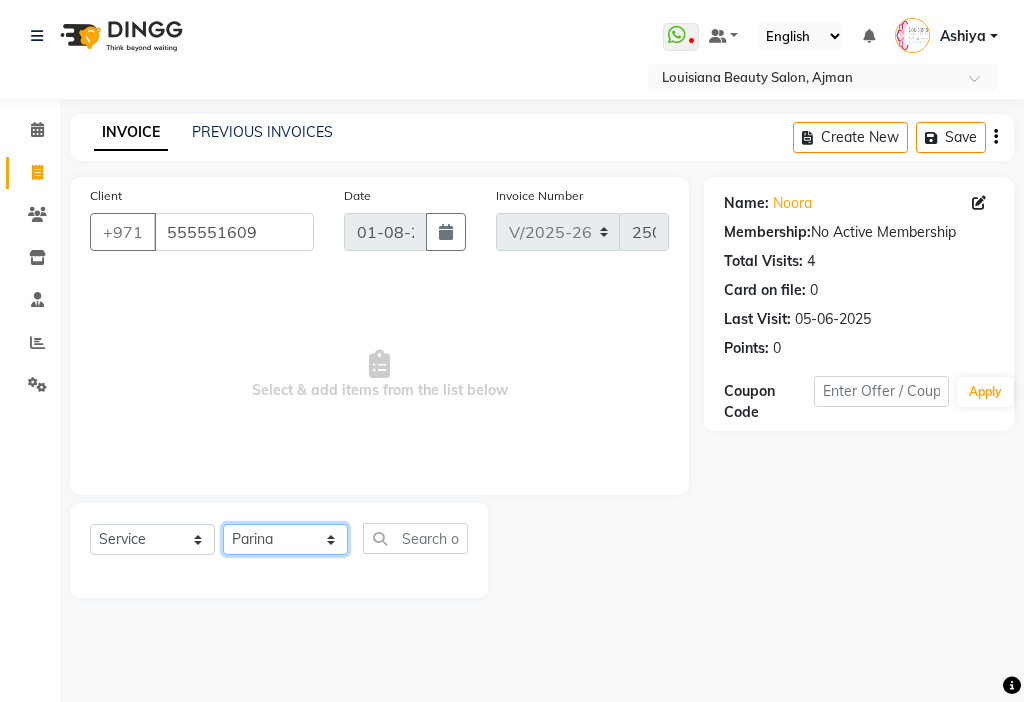 click on "Select Stylist [FIRST] [FIRST] [FIRST] [FIRST] [FIRST] [FIRST] [FIRST] [FIRST] [FIRST] [FIRST] [FIRST] [FIRST] [FIRST] [FIRST] [FIRST] [FIRST] [FIRST] [FIRST] [FIRST] [FIRST]" 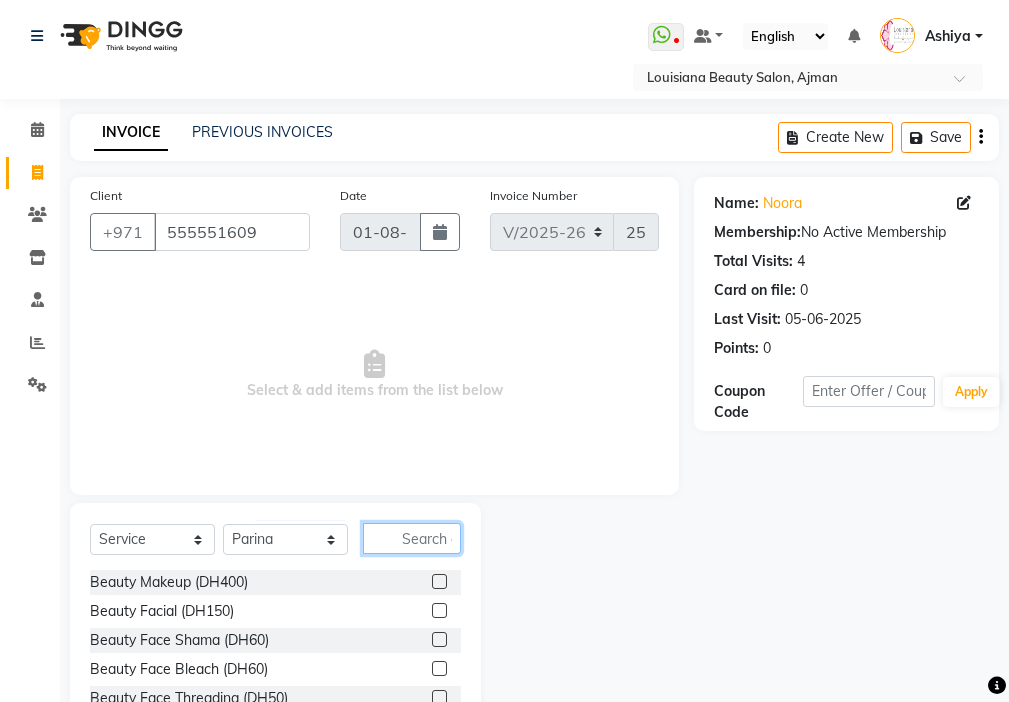 click 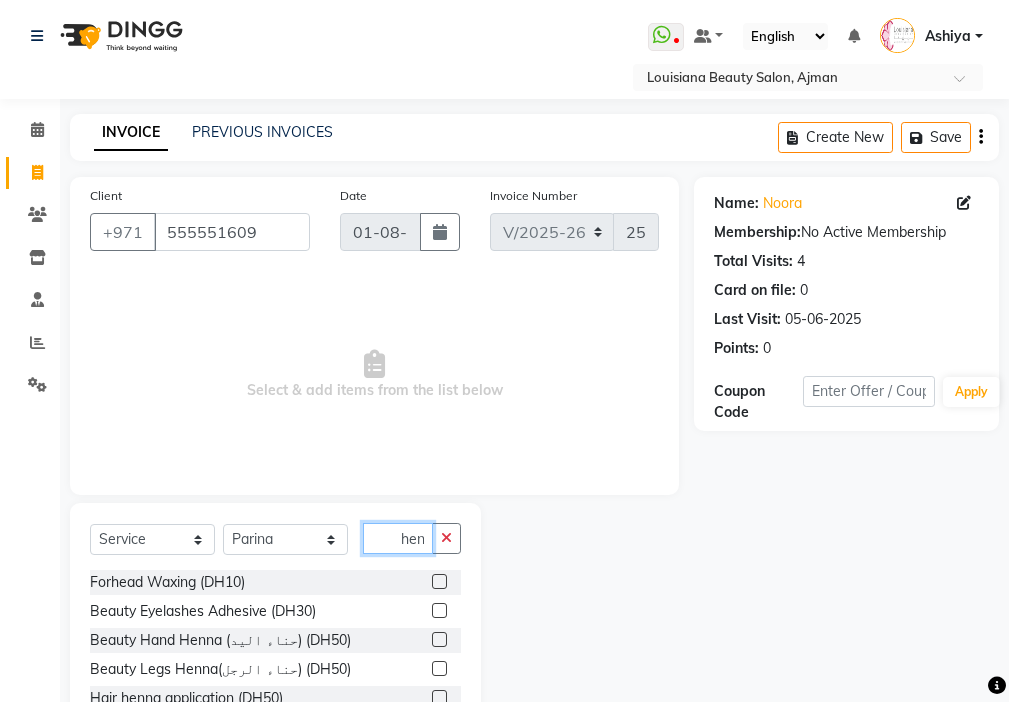scroll, scrollTop: 0, scrollLeft: 9, axis: horizontal 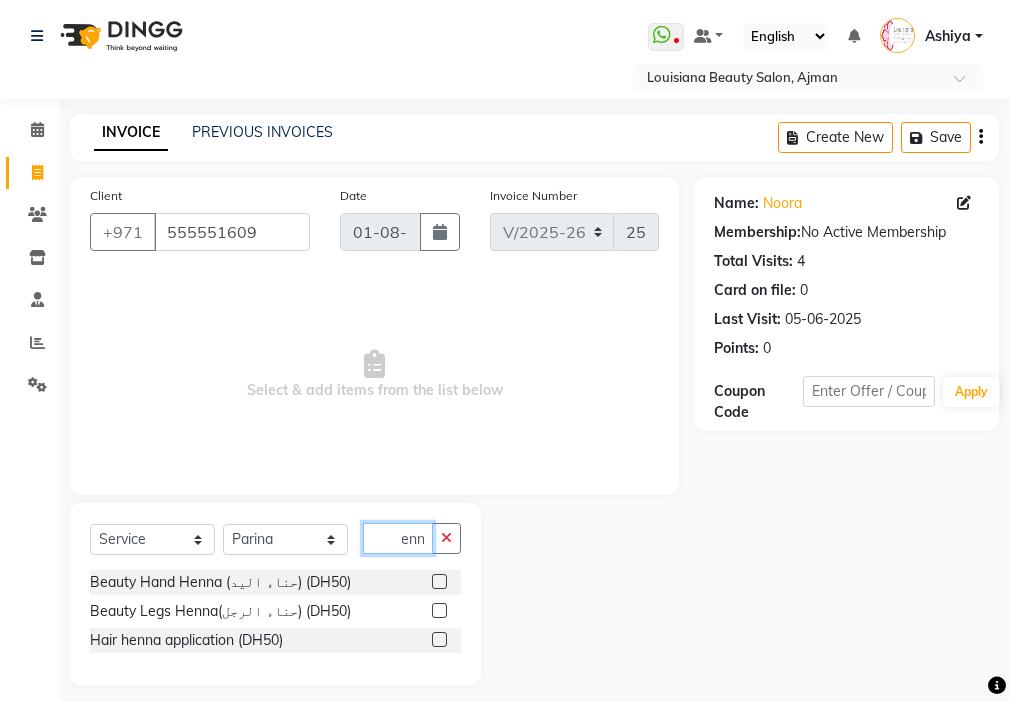 type on "henn" 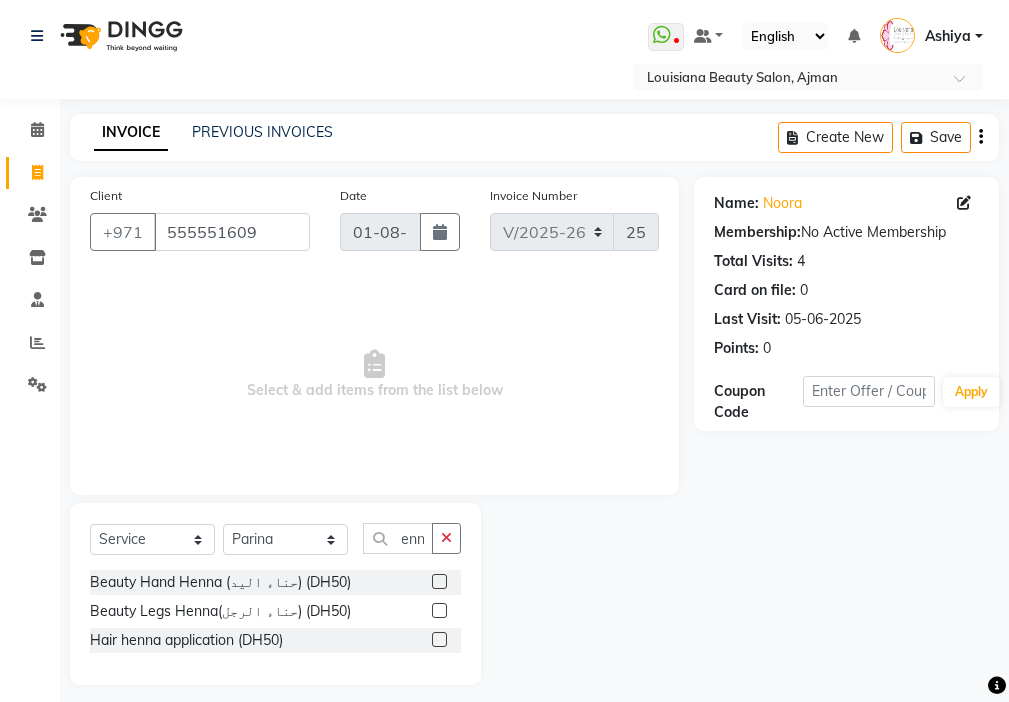 click 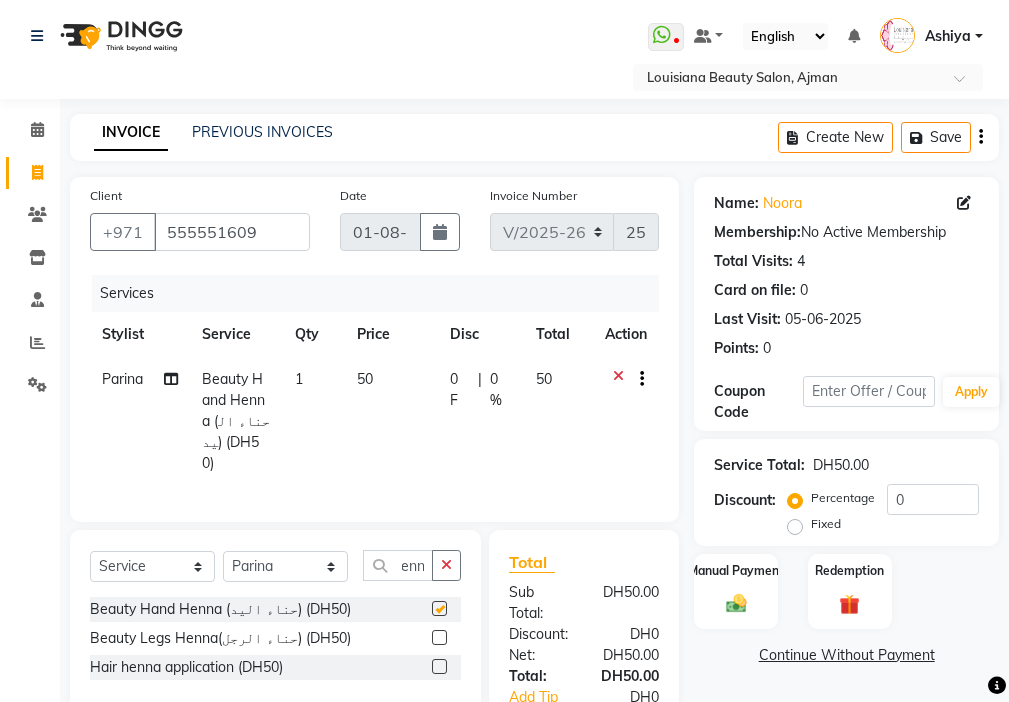 scroll, scrollTop: 0, scrollLeft: 0, axis: both 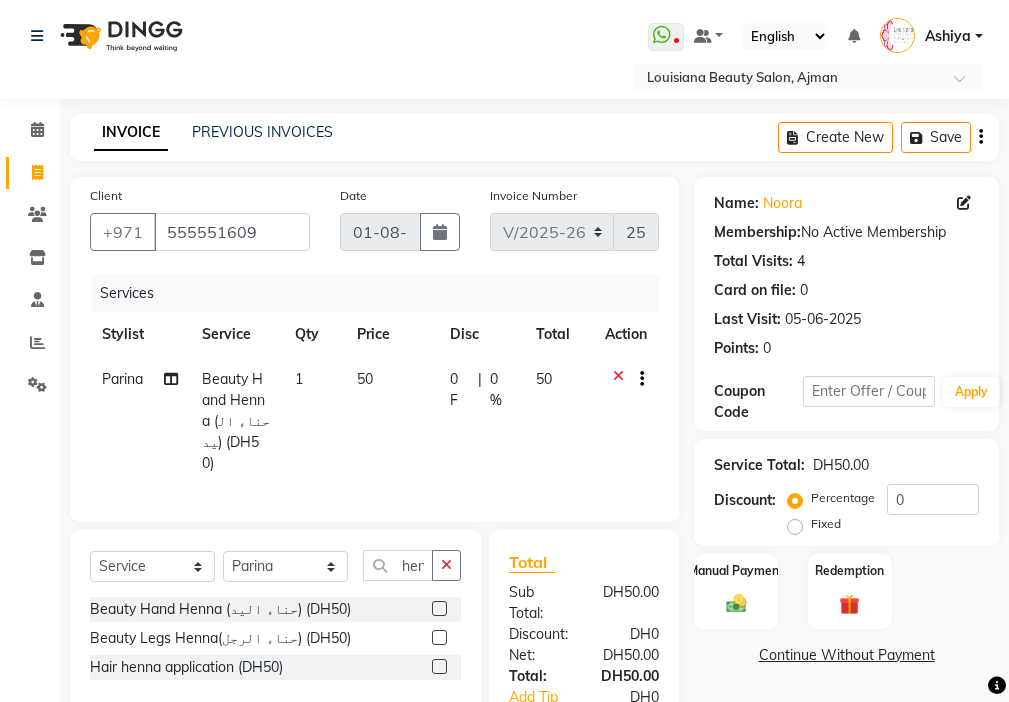 checkbox on "false" 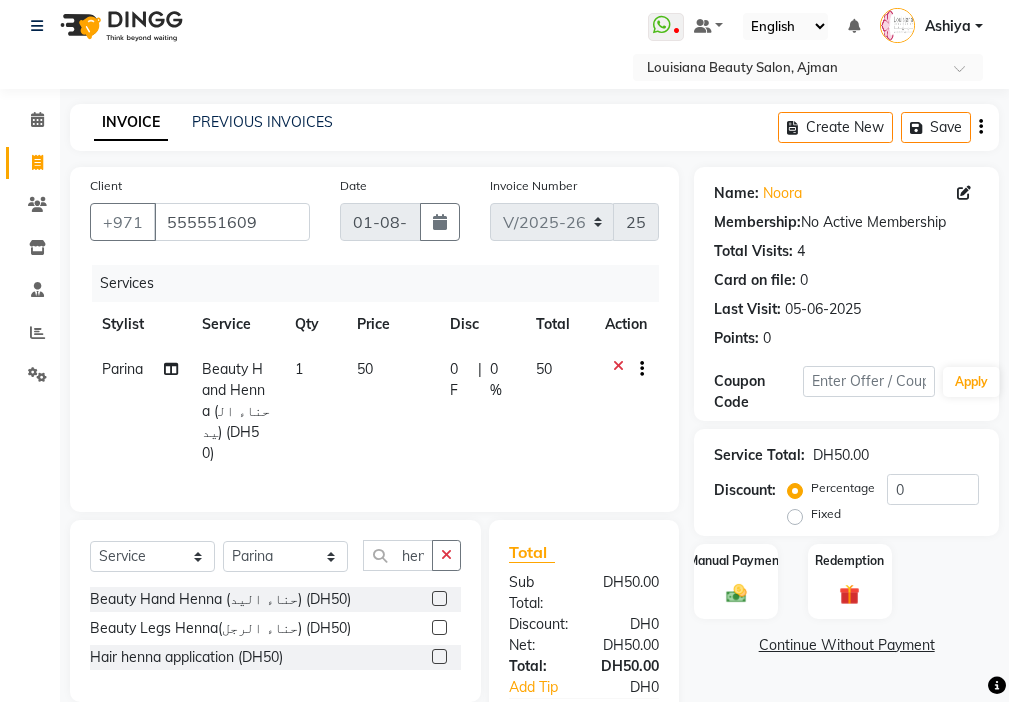 scroll, scrollTop: 12, scrollLeft: 0, axis: vertical 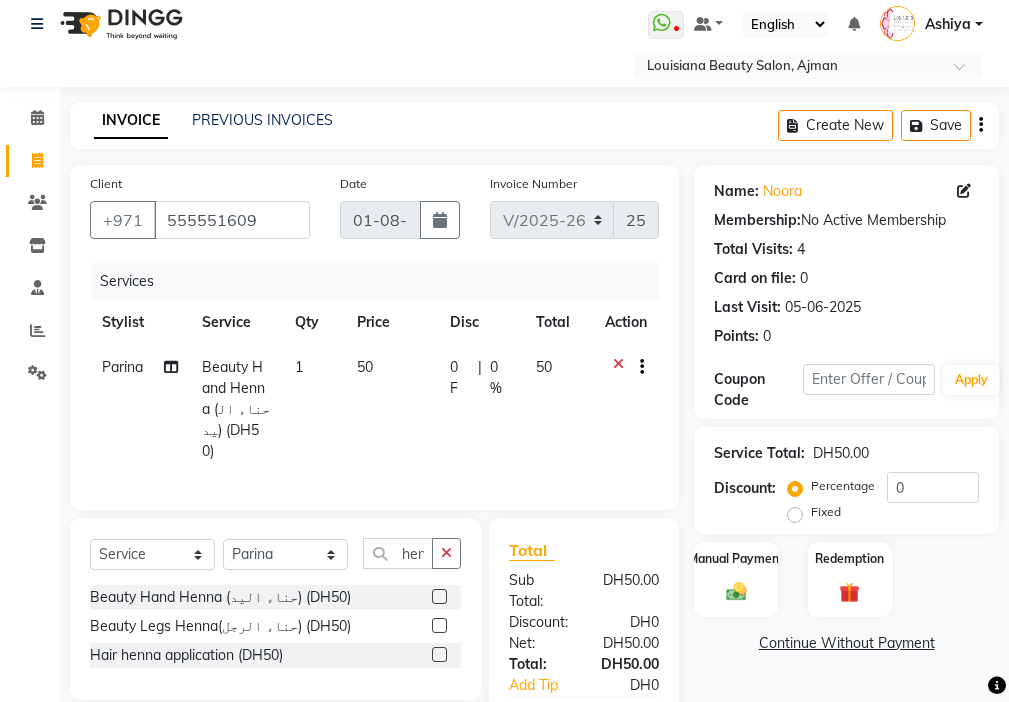 click on "50" 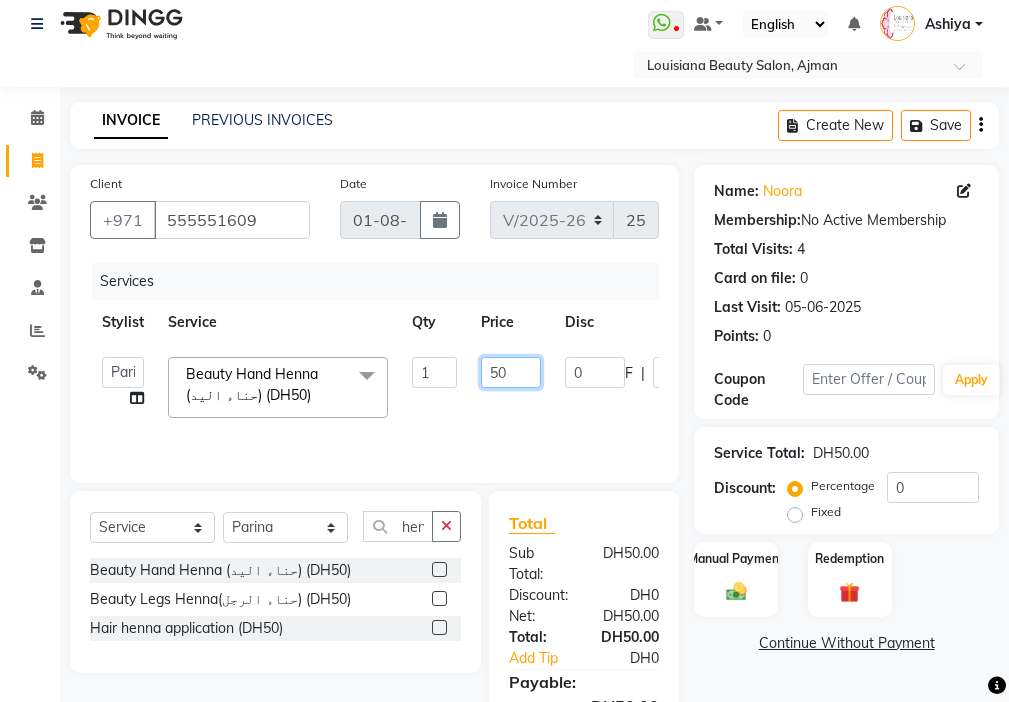 click on "50" 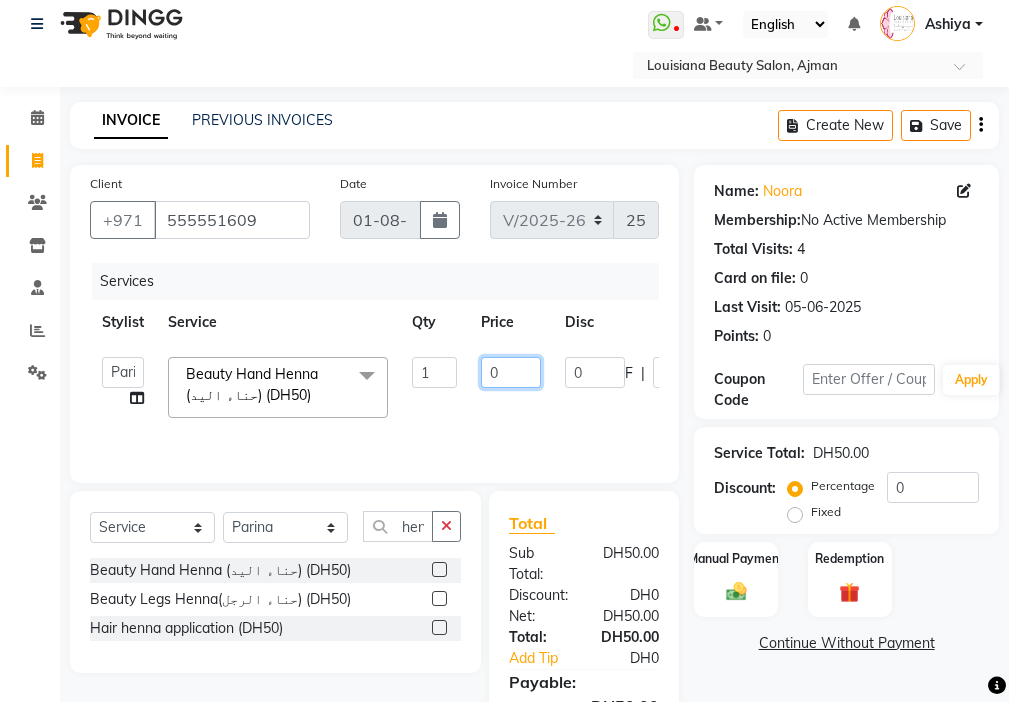 type on "30" 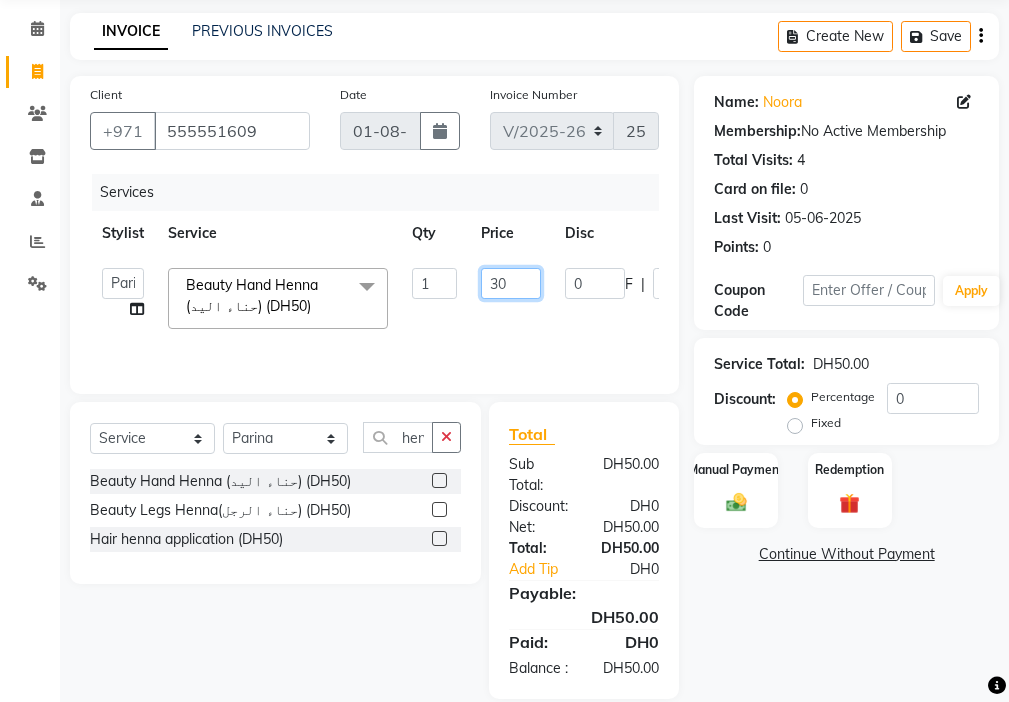 scroll, scrollTop: 102, scrollLeft: 0, axis: vertical 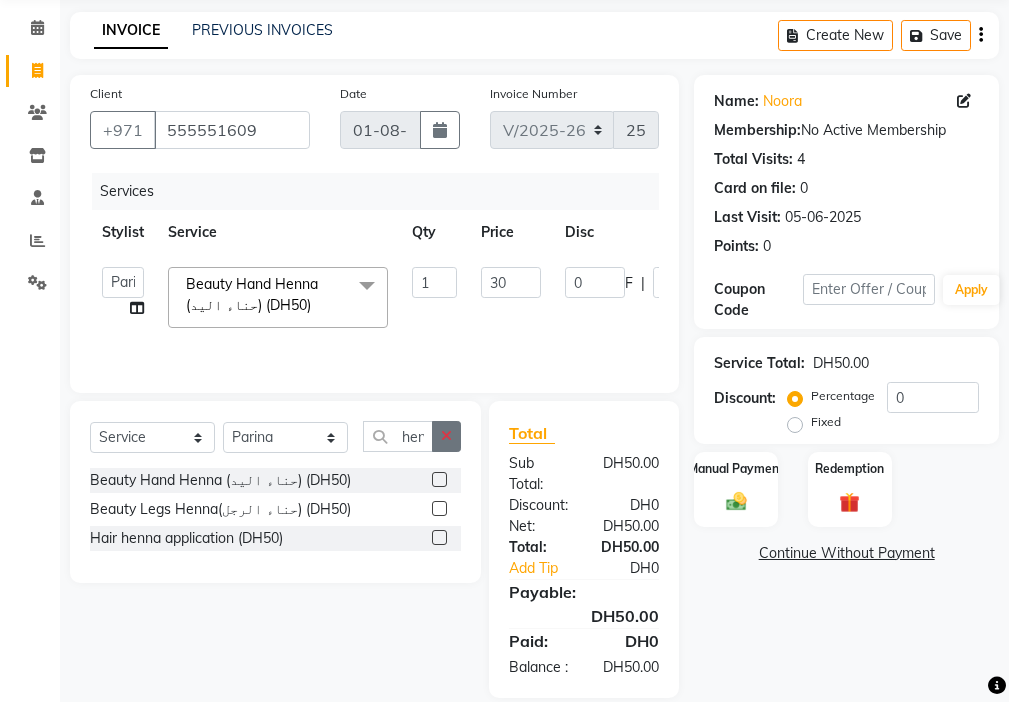 click on "Select Service Product Membership Package Voucher Prepaid Gift Card Select Stylist [FIRST] [FIRST] [FIRST] [FIRST] [FIRST] [FIRST] [FIRST] [FIRST] [FIRST] [FIRST] [FIRST] [FIRST] [FIRST] [FIRST] [FIRST] [FIRST] [FIRST] [FIRST] [FIRST] [FIRST]  Beauty Hand Henna (حناء اليد) (DH50)  Beauty Legs Henna(حناء الرجل) (DH50)  Hair henna application (DH50)" 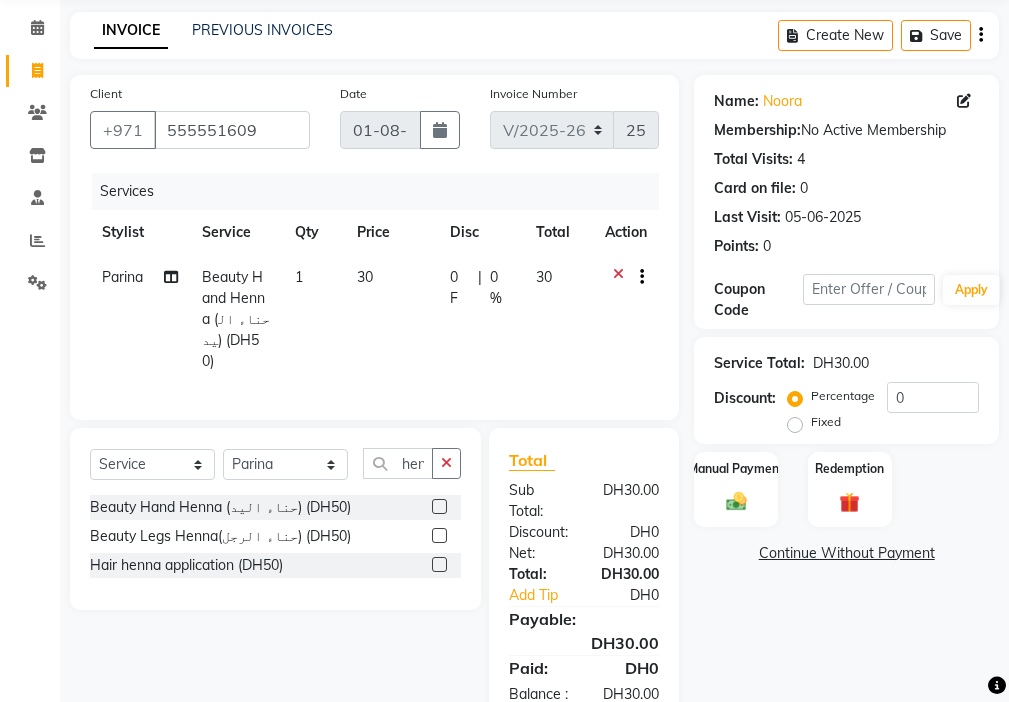 click 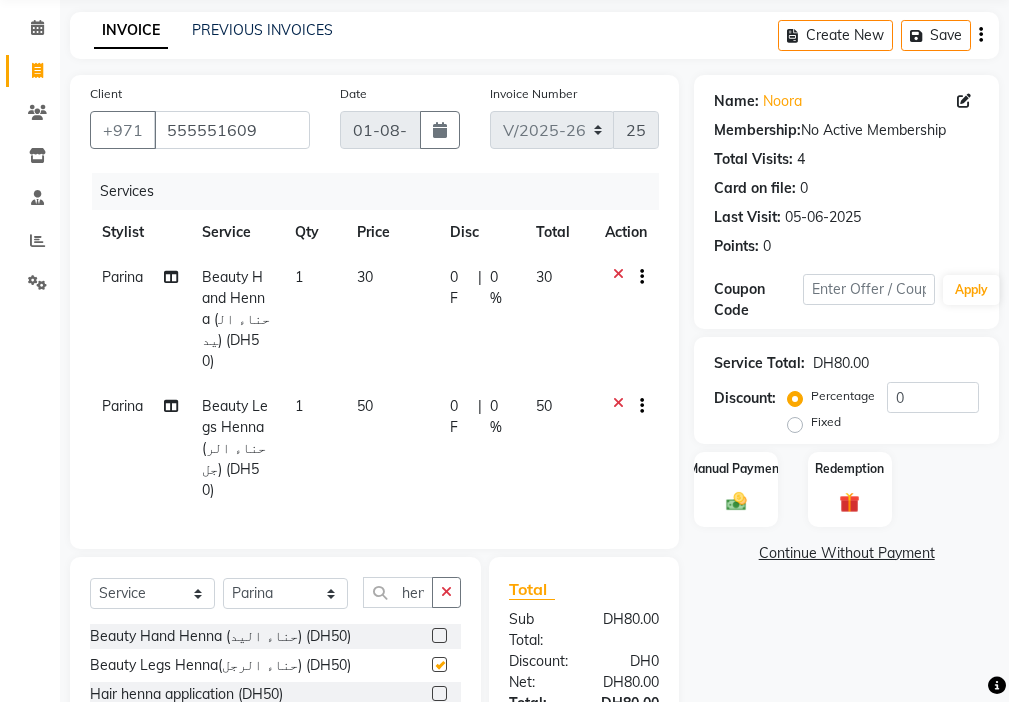 checkbox on "false" 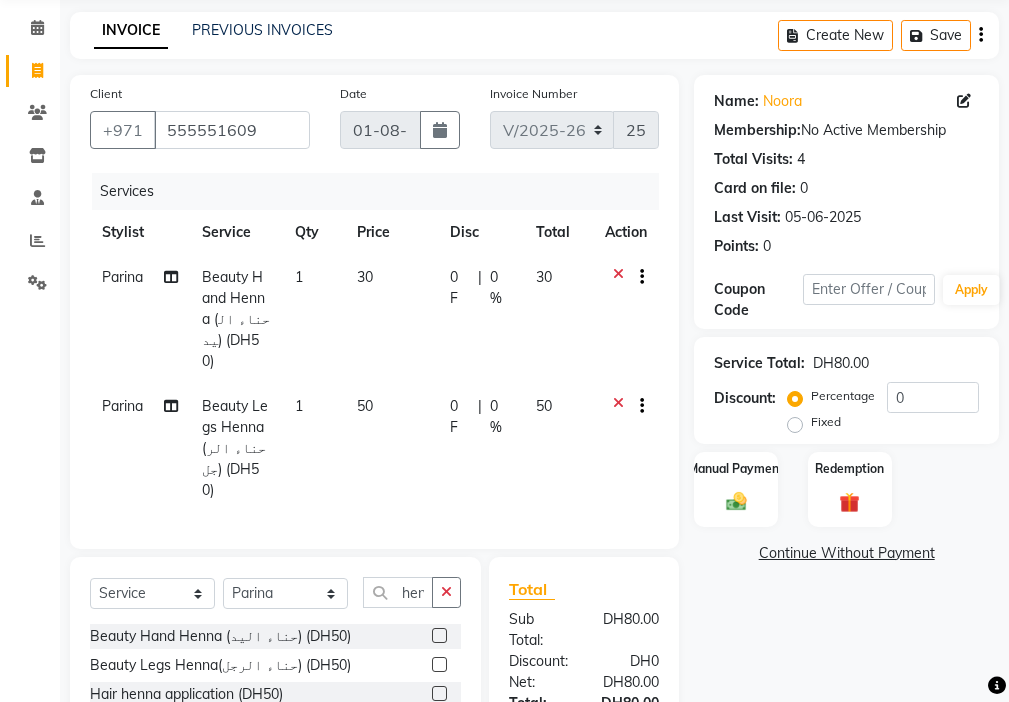 click on "50" 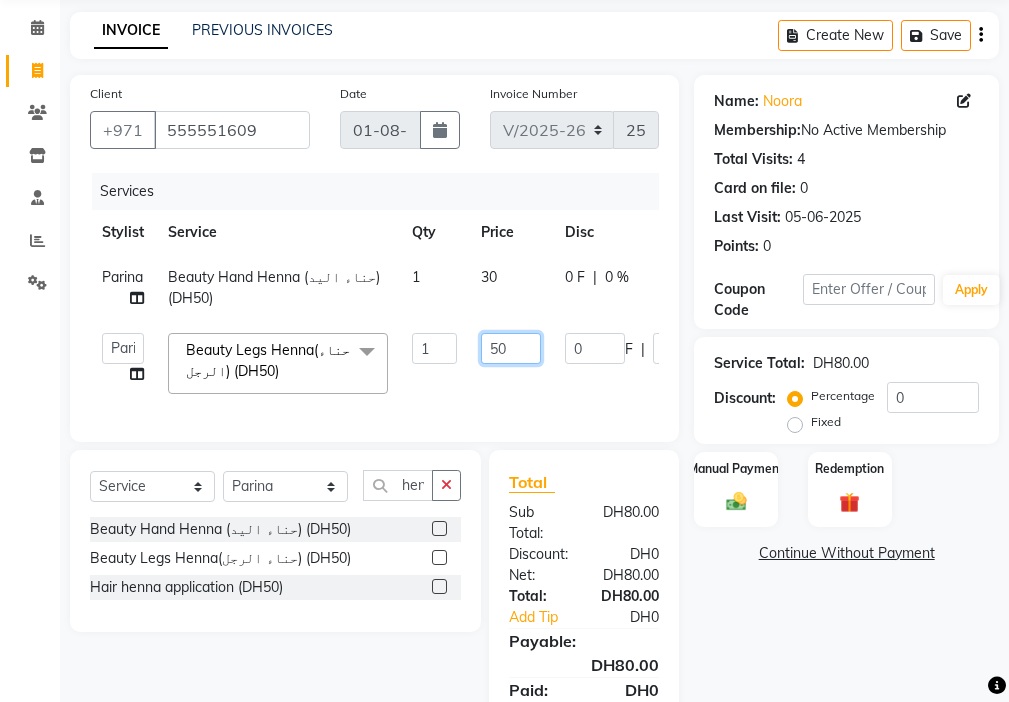 click on "50" 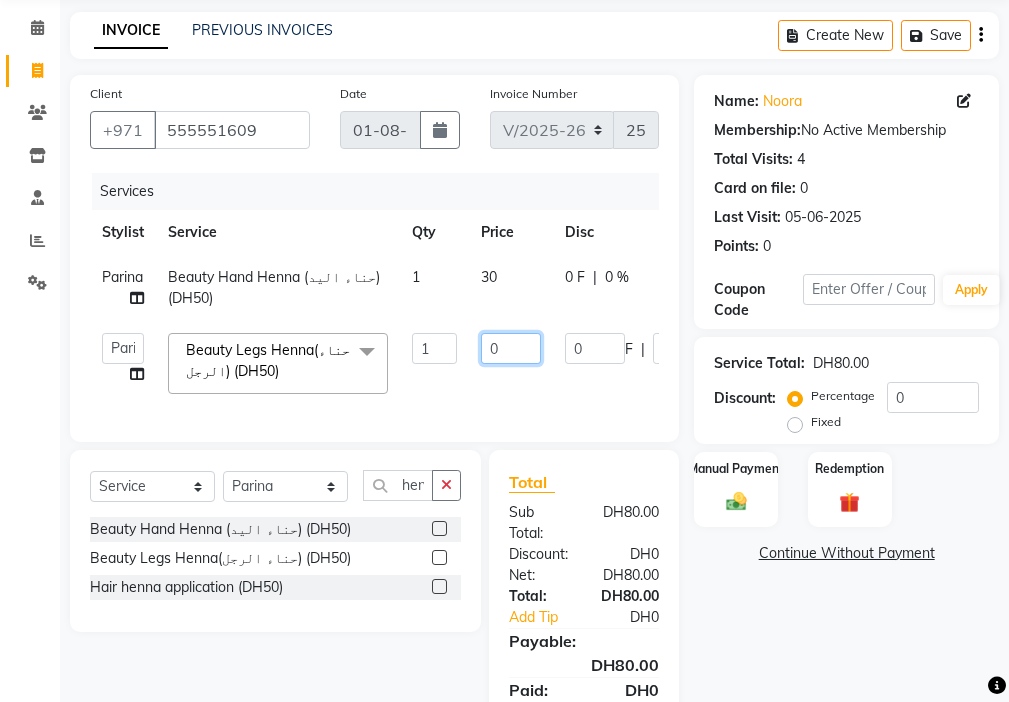 type on "40" 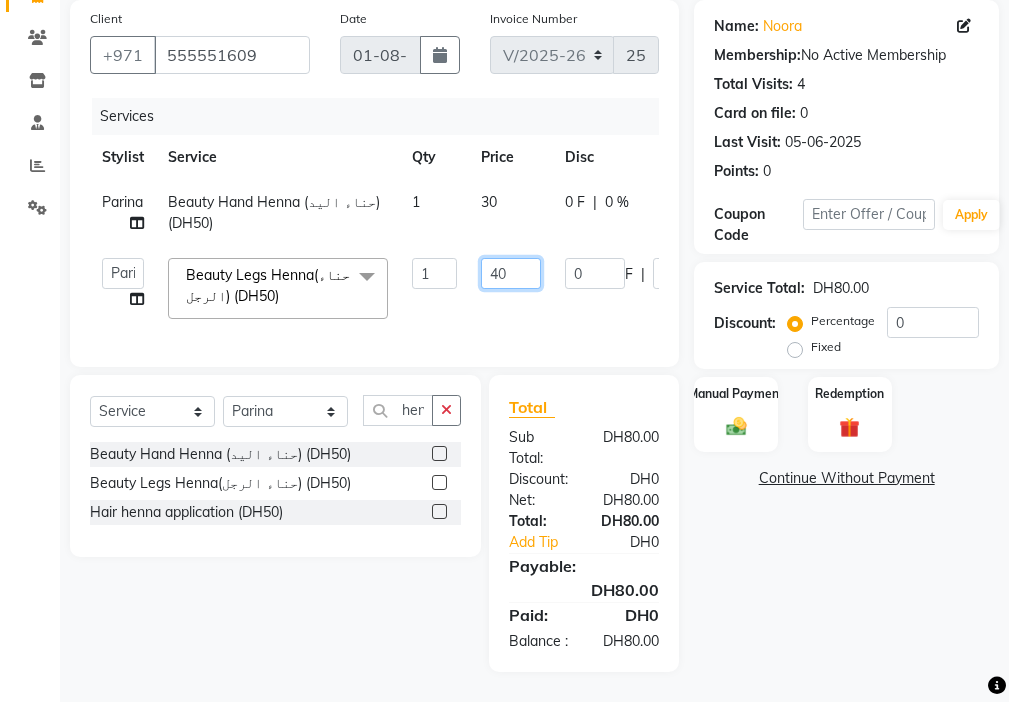 scroll, scrollTop: 203, scrollLeft: 0, axis: vertical 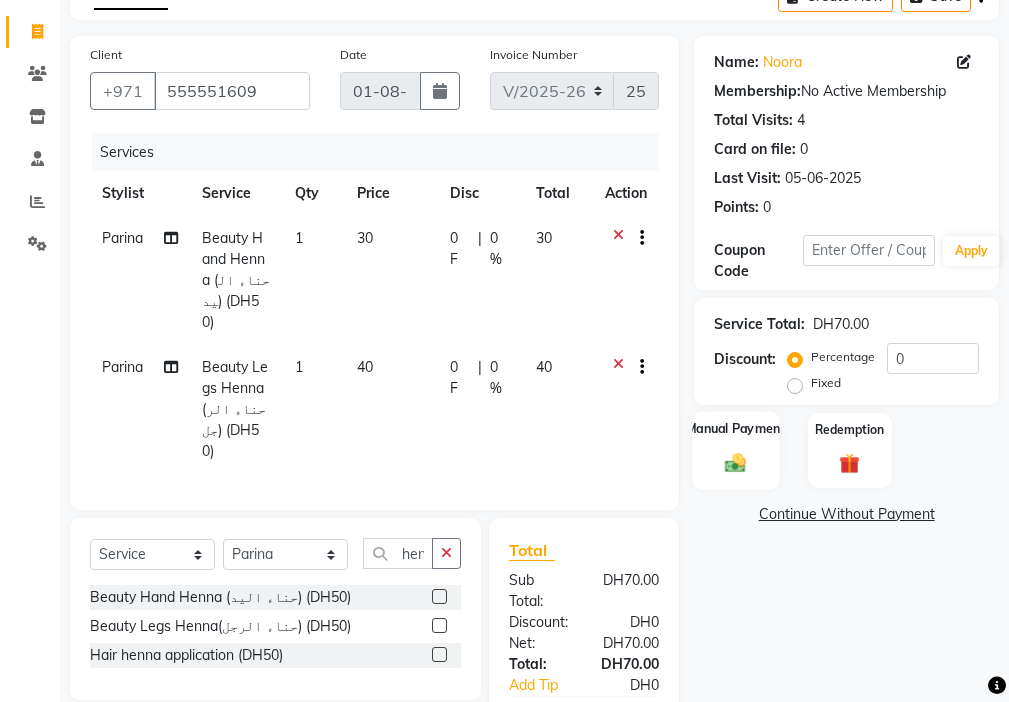 click 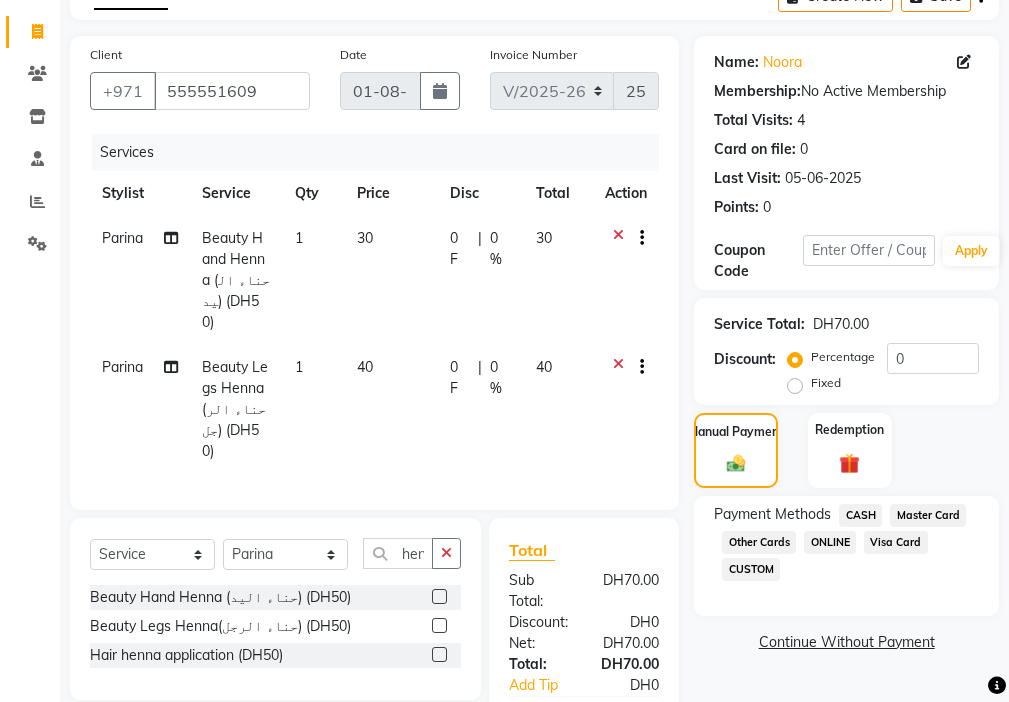 click on "Visa Card" 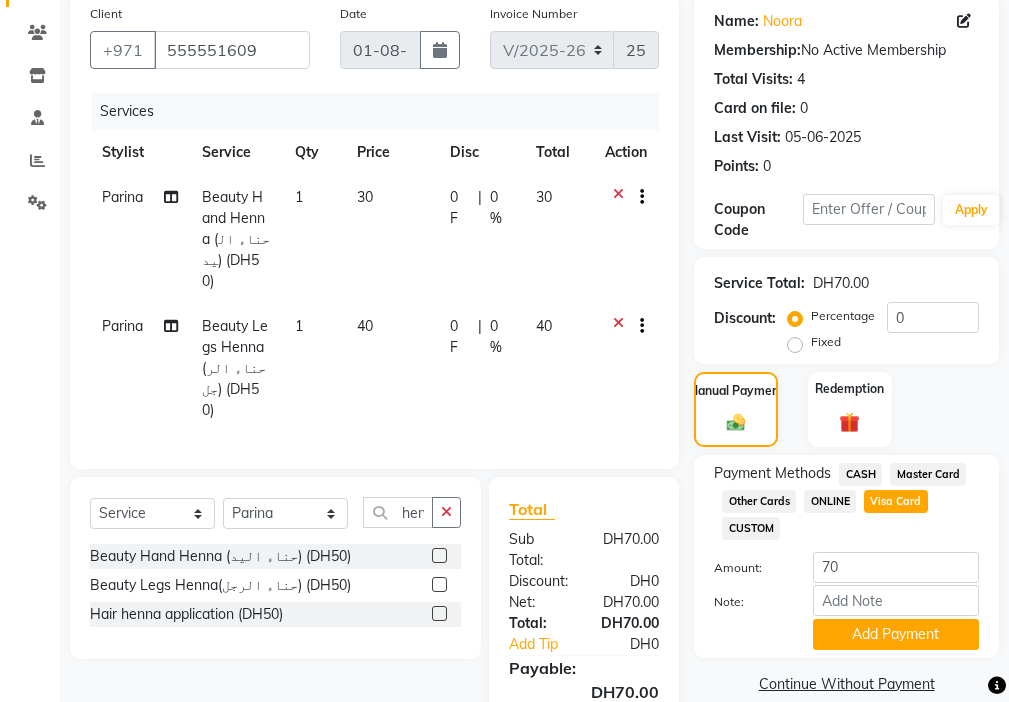 scroll, scrollTop: 193, scrollLeft: 0, axis: vertical 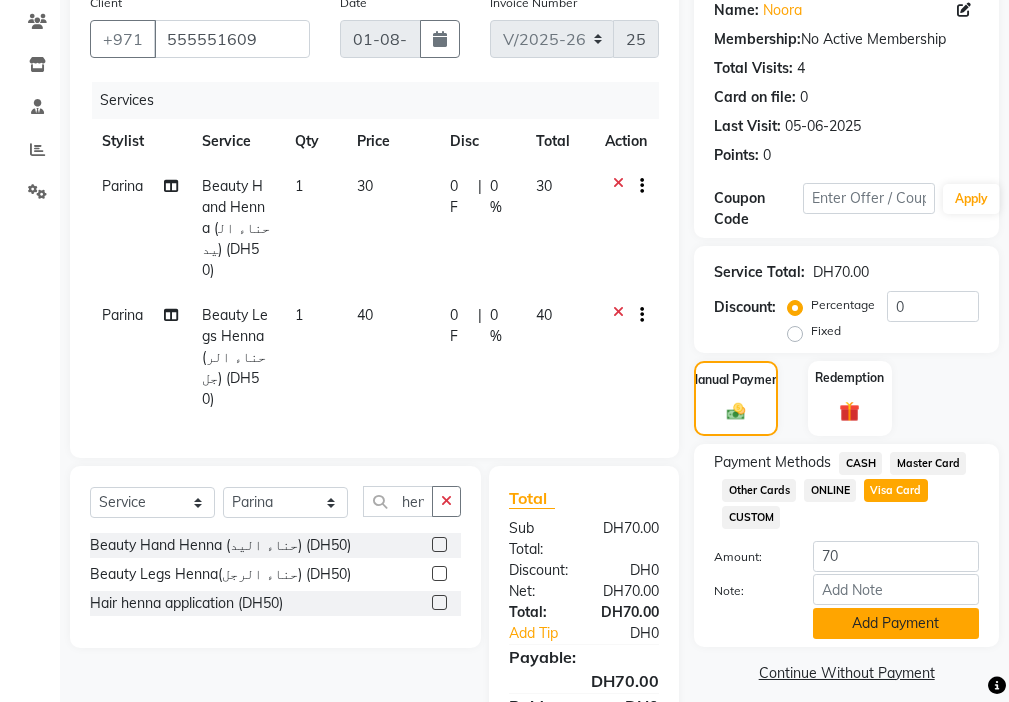 click on "Add Payment" 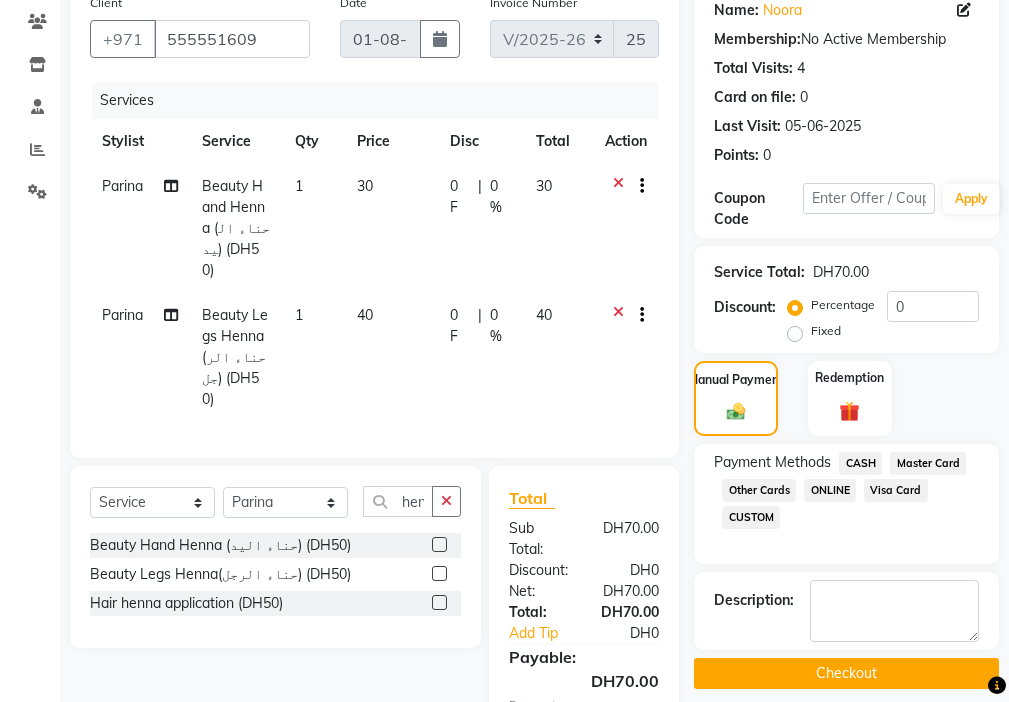 click on "Checkout" 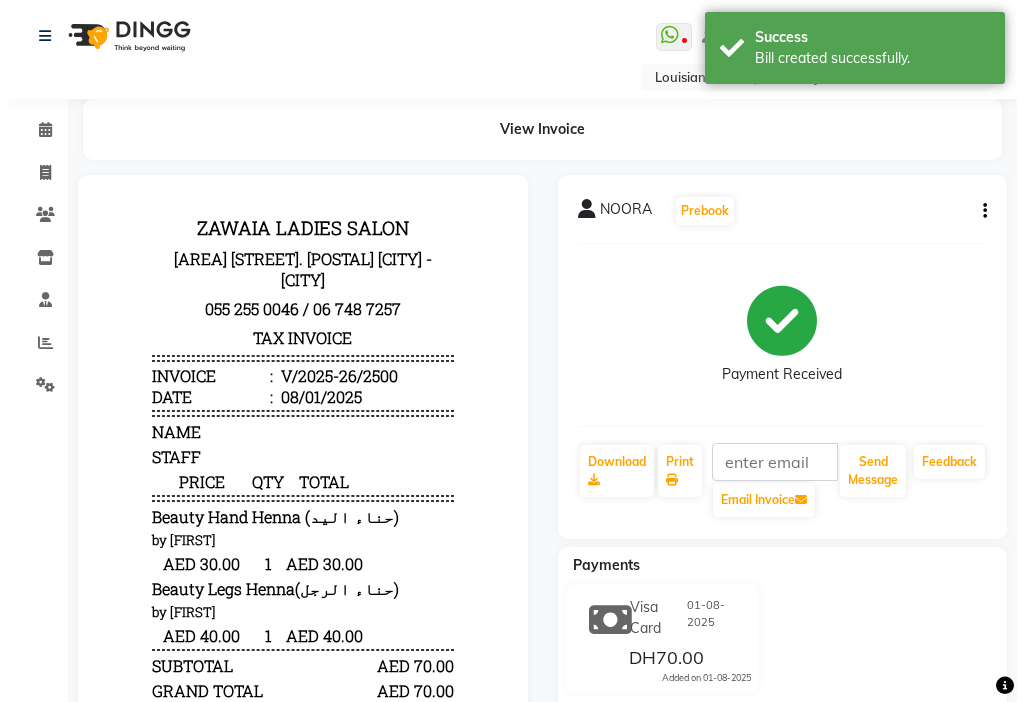 scroll, scrollTop: 0, scrollLeft: 0, axis: both 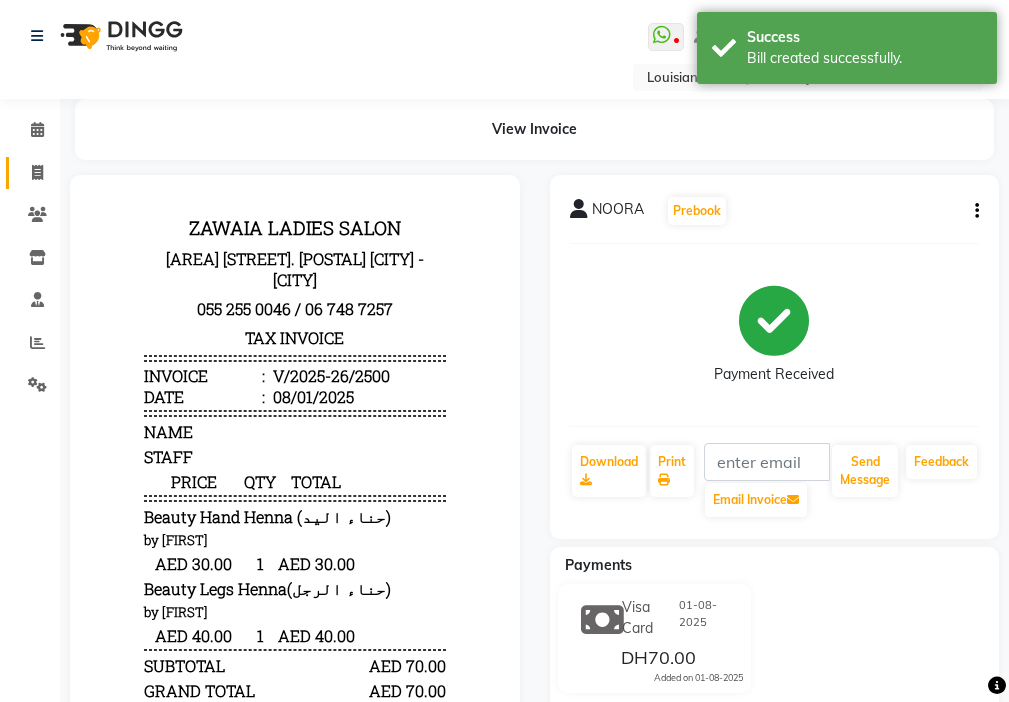 click 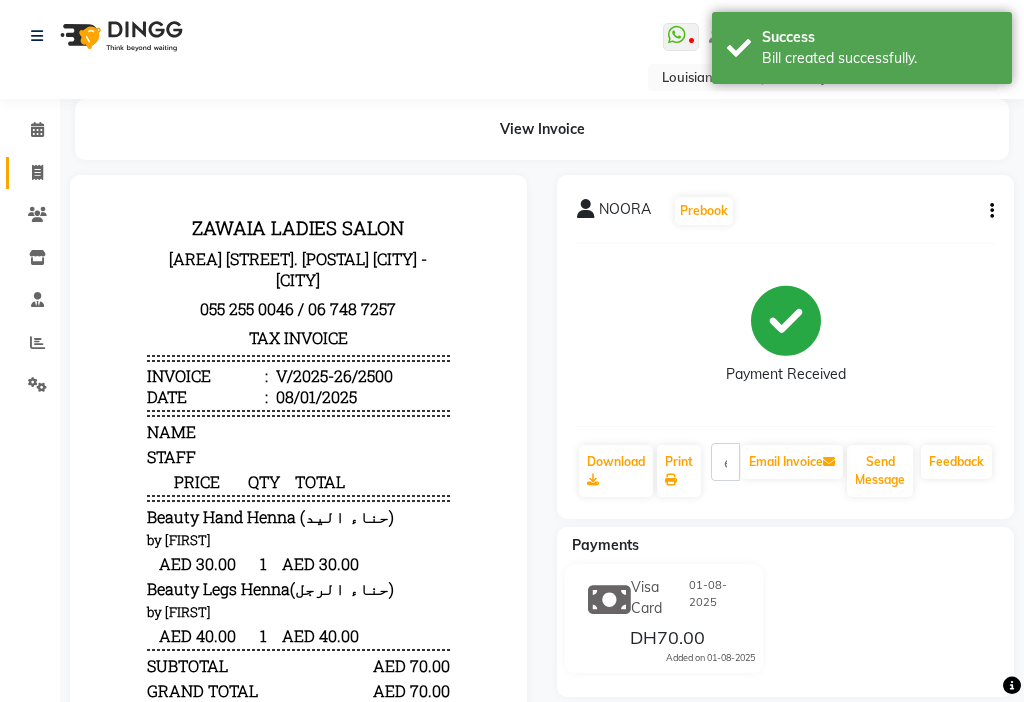 select on "service" 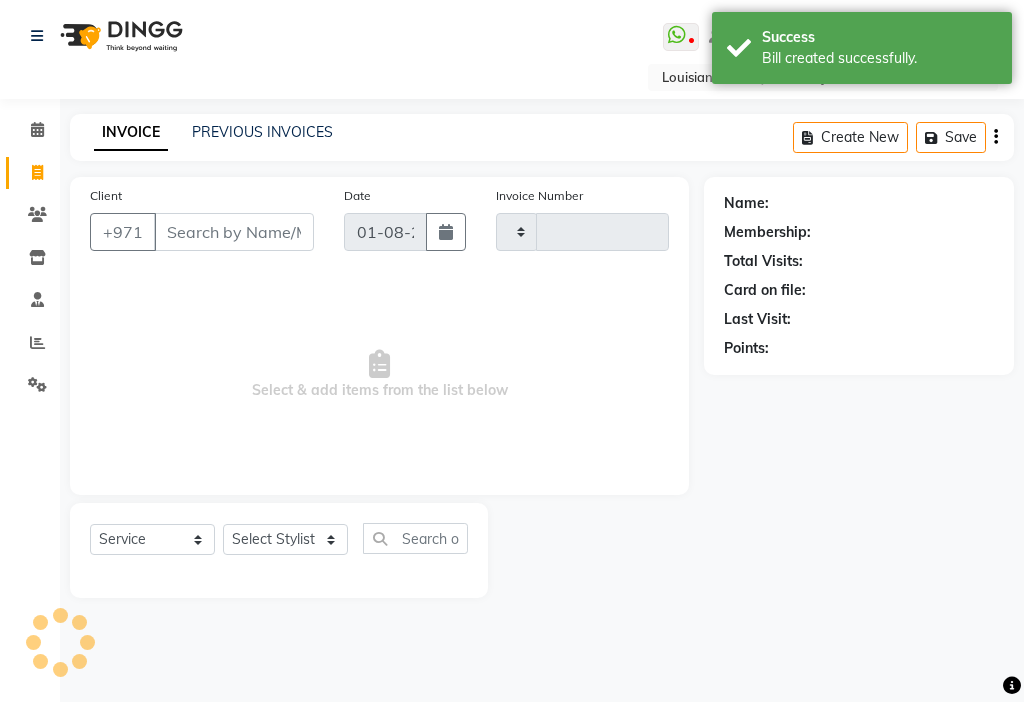 type on "2501" 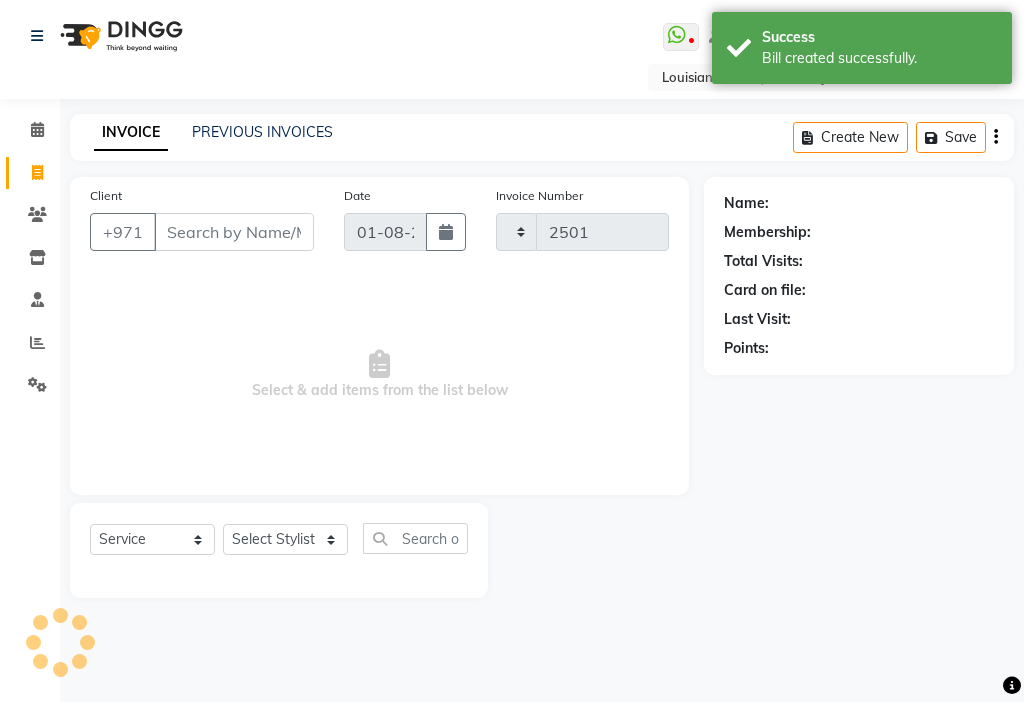 select on "637" 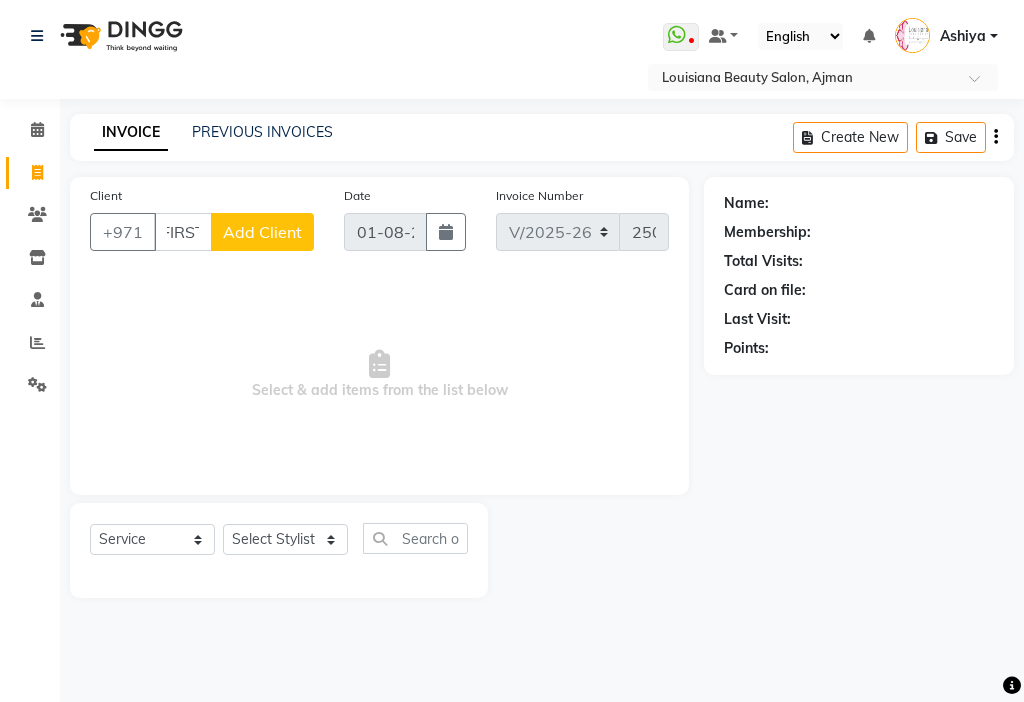 scroll, scrollTop: 0, scrollLeft: 25, axis: horizontal 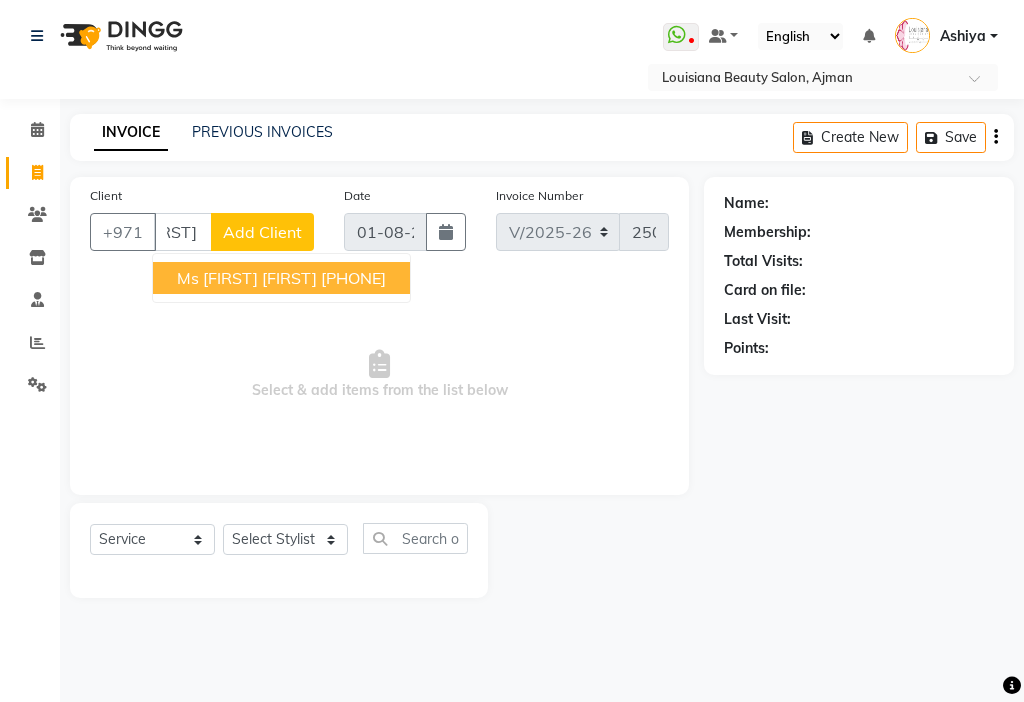 click on "[PHONE]" at bounding box center [353, 278] 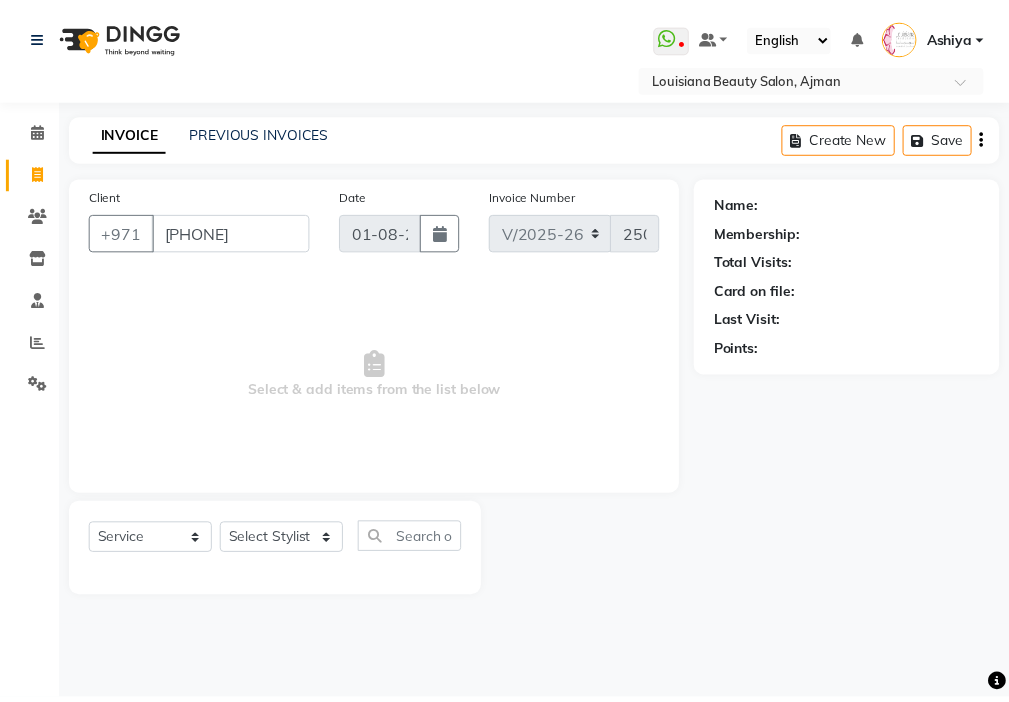 scroll, scrollTop: 0, scrollLeft: 0, axis: both 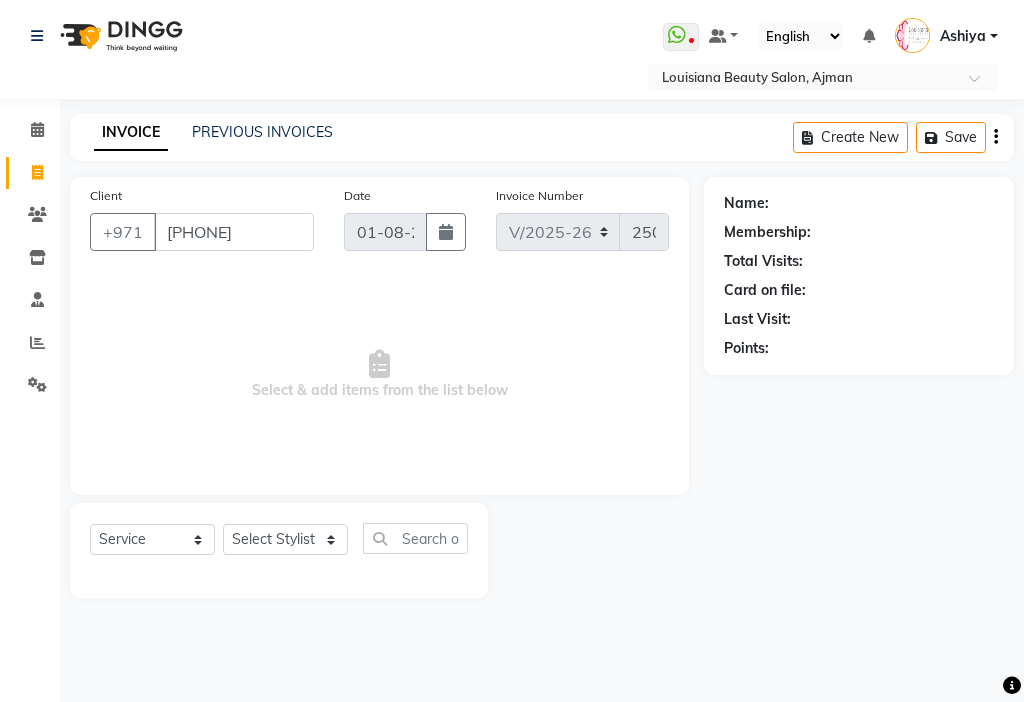 type on "[PHONE]" 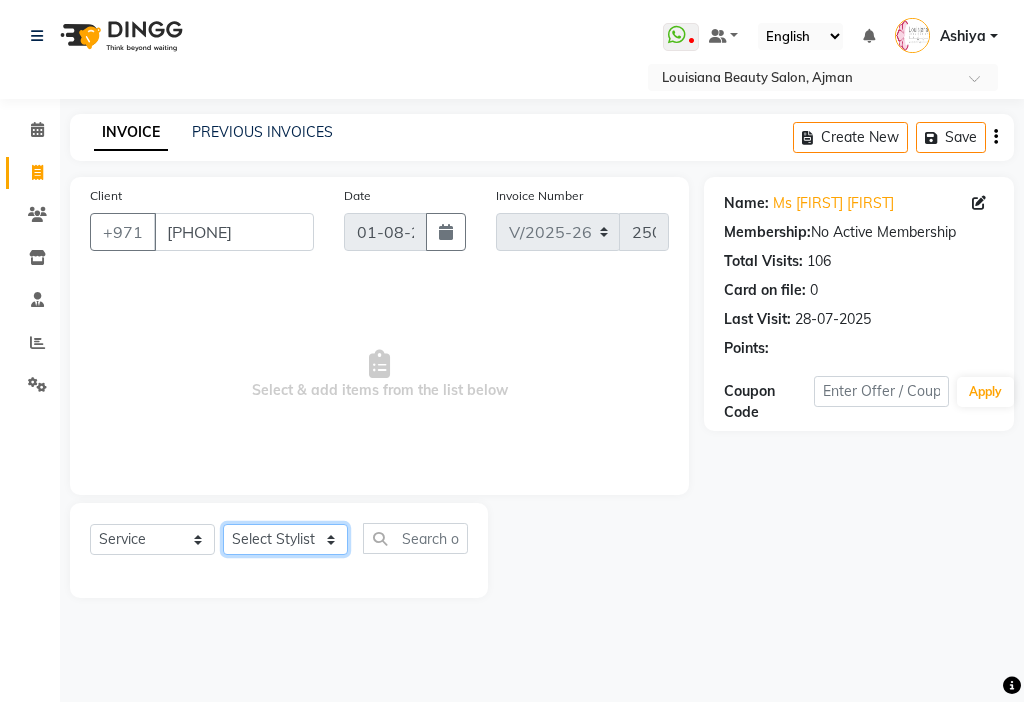 click on "Select Stylist [FIRST] [FIRST] [FIRST] [FIRST] [FIRST] [FIRST] [FIRST] [FIRST] [FIRST] [FIRST] [FIRST] [FIRST] [FIRST] [FIRST] [FIRST] [FIRST] [FIRST] [FIRST] [FIRST] [FIRST]" 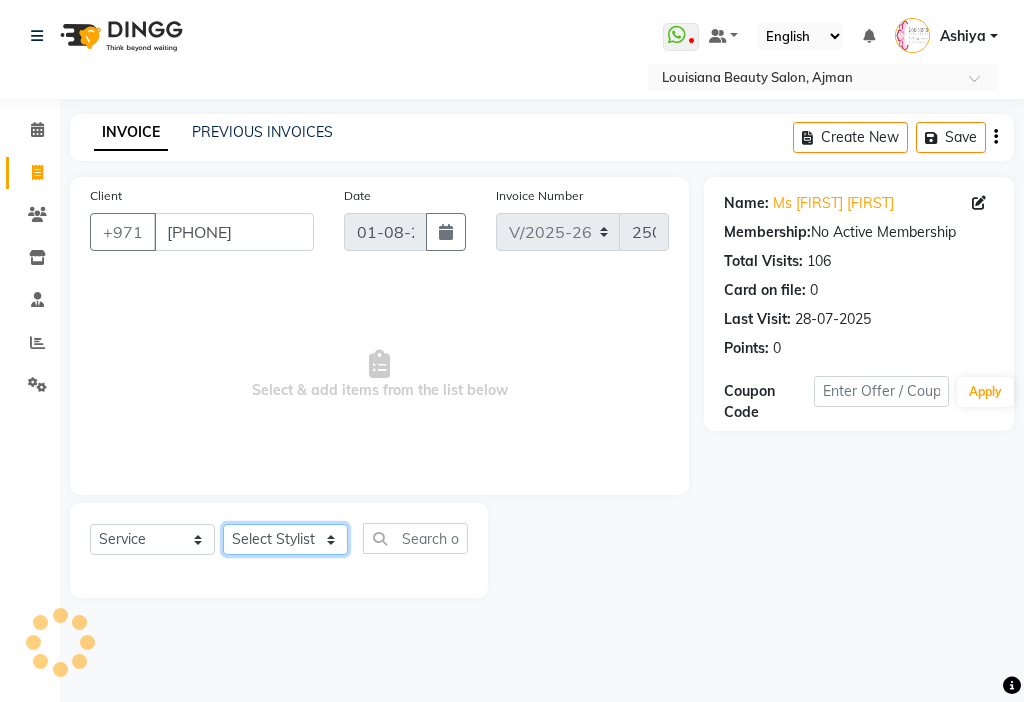 select on "28858" 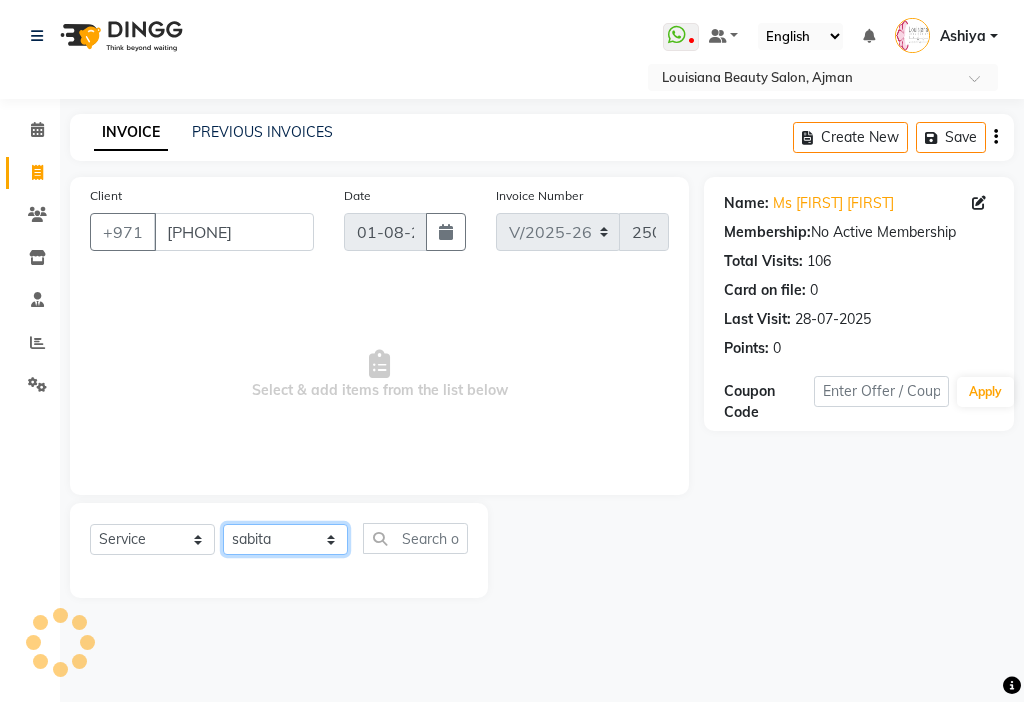 click on "Select Stylist [FIRST] [FIRST] [FIRST] [FIRST] [FIRST] [FIRST] [FIRST] [FIRST] [FIRST] [FIRST] [FIRST] [FIRST] [FIRST] [FIRST] [FIRST] [FIRST] [FIRST] [FIRST] [FIRST] [FIRST]" 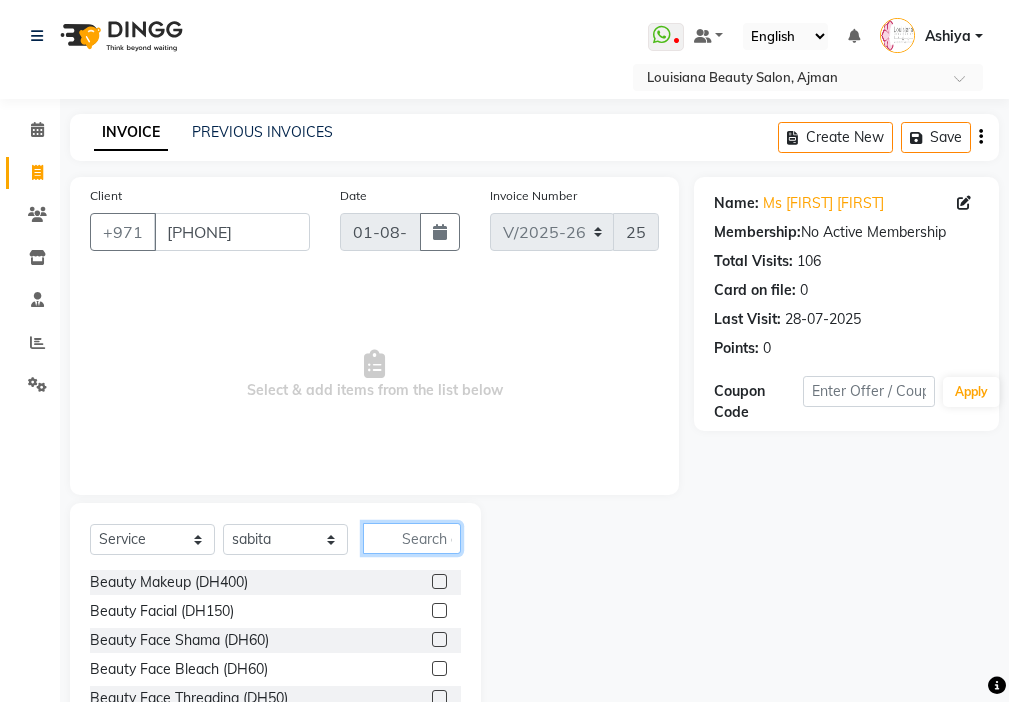 click 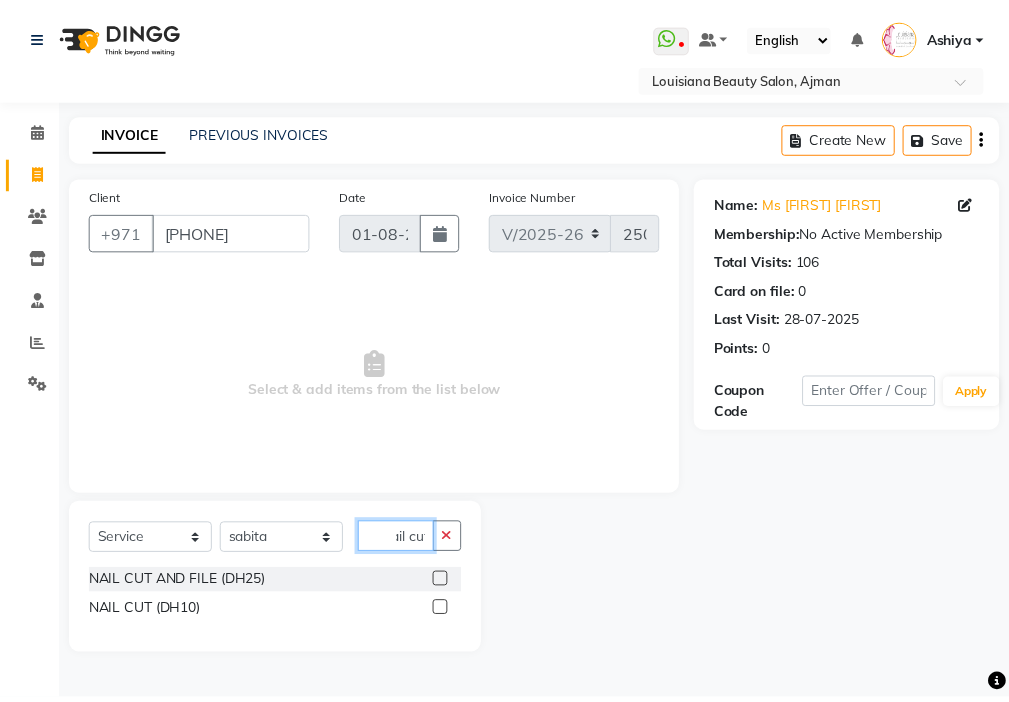 scroll, scrollTop: 0, scrollLeft: 17, axis: horizontal 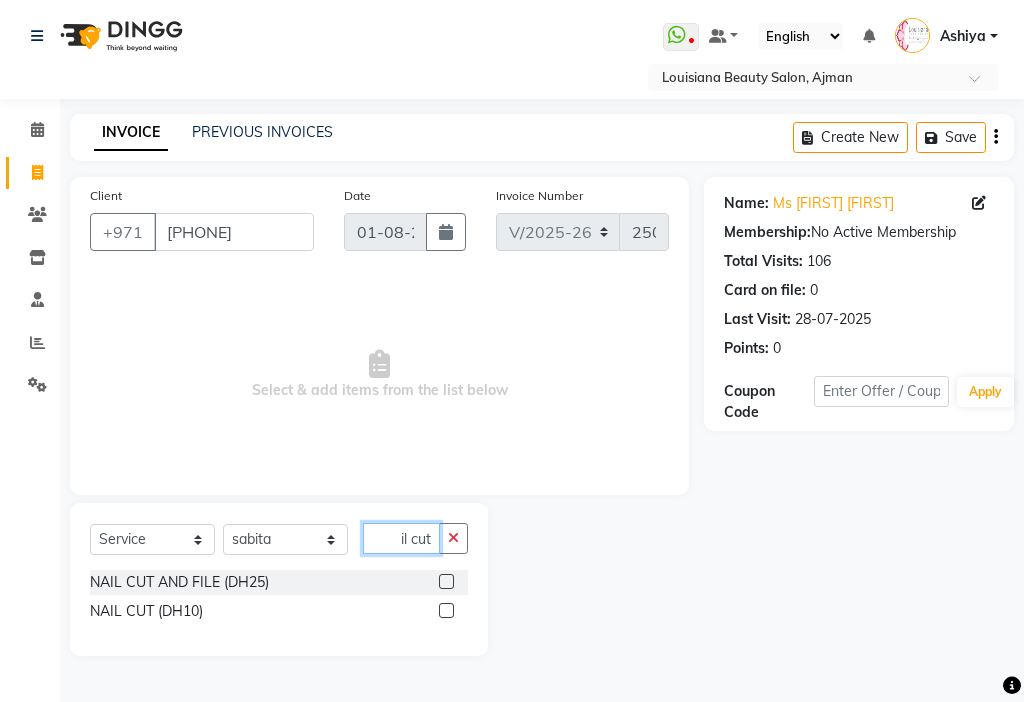 type on "nail cut" 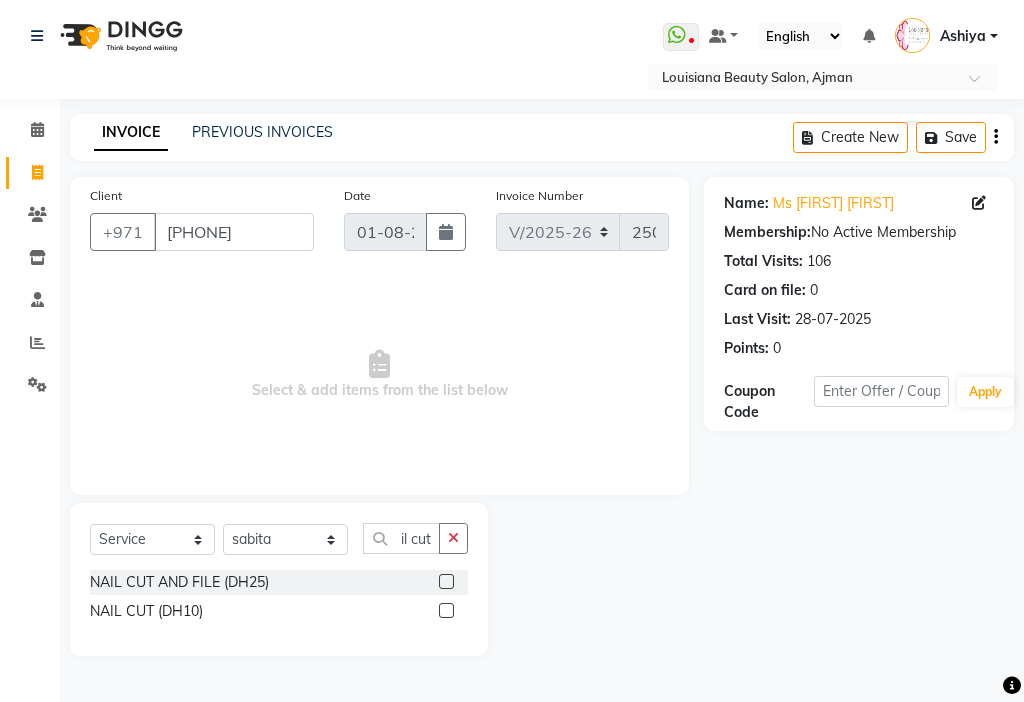 click 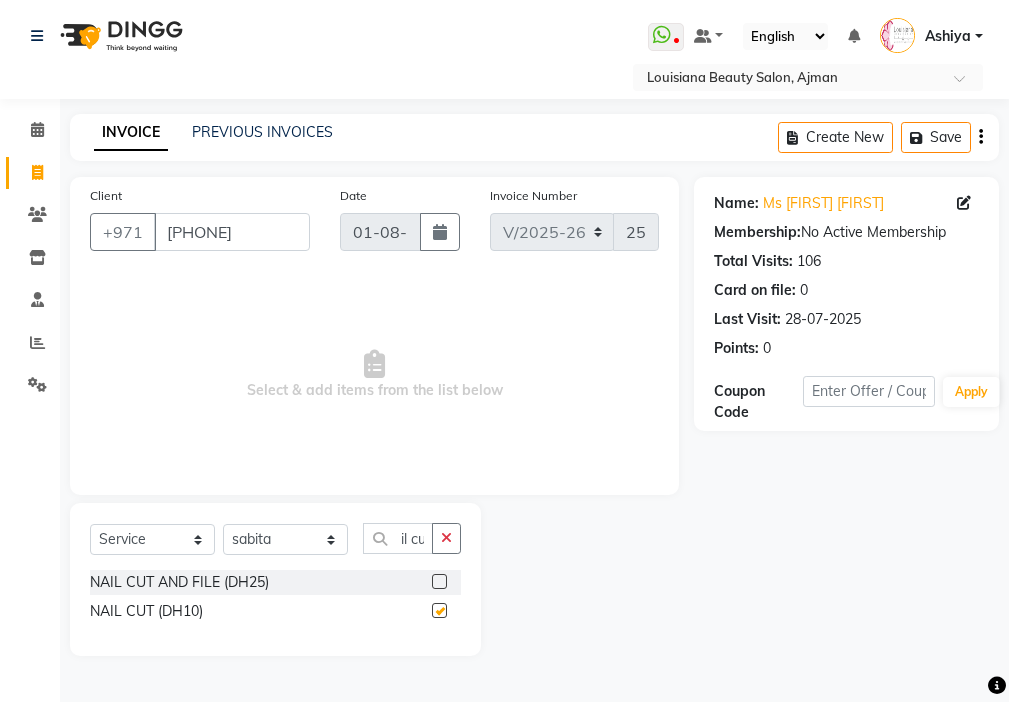 scroll, scrollTop: 0, scrollLeft: 0, axis: both 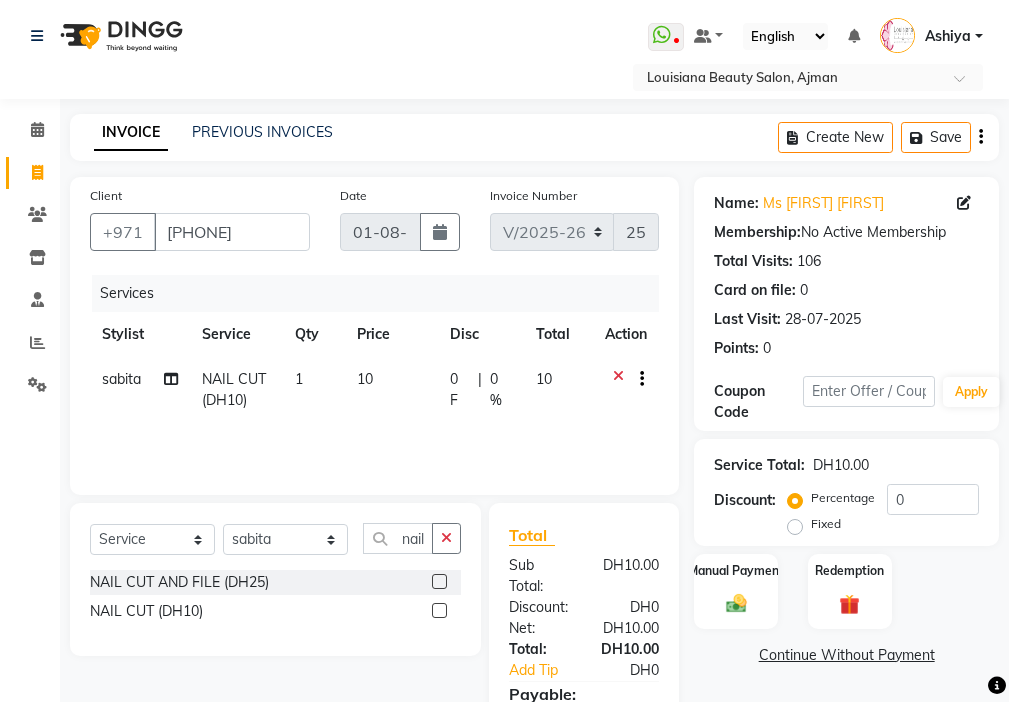checkbox on "false" 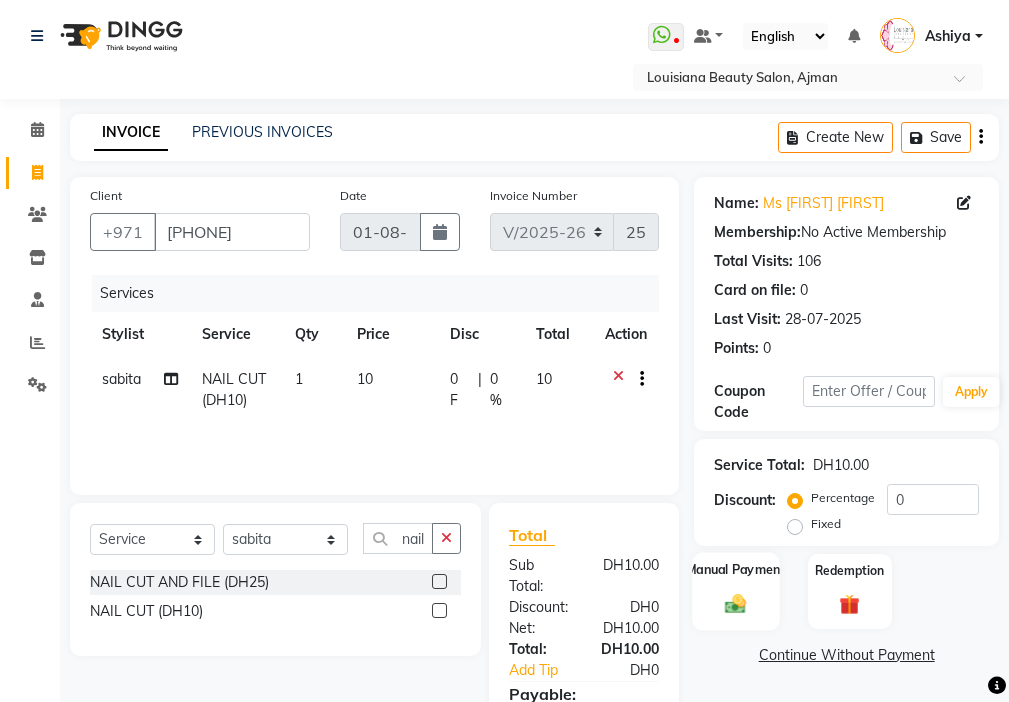 click on "Manual Payment" 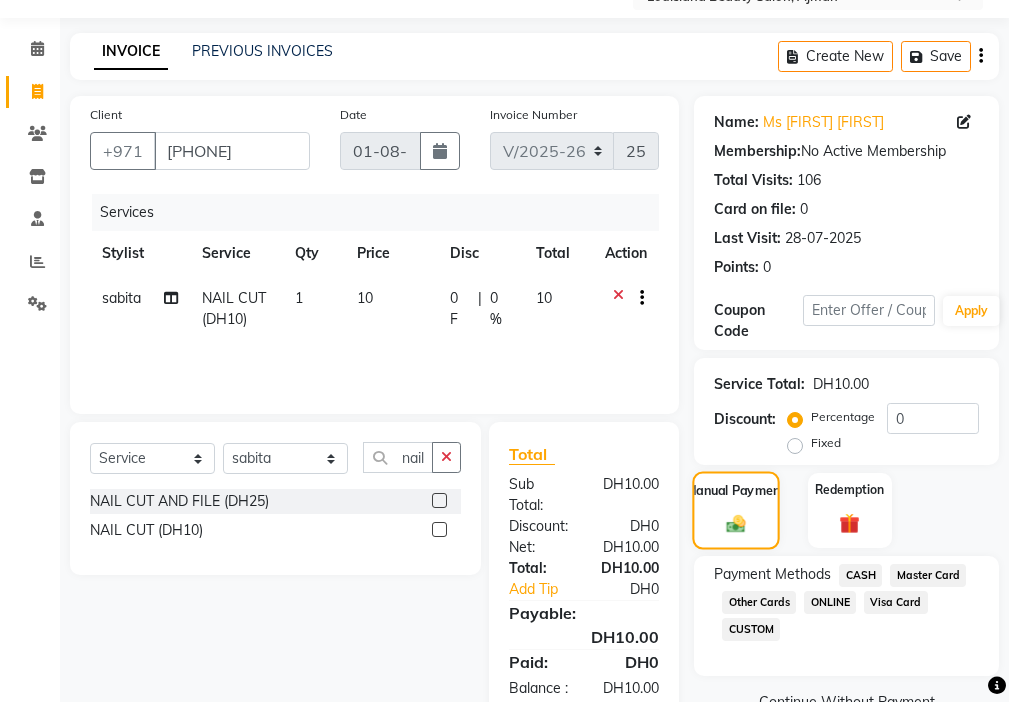 scroll, scrollTop: 149, scrollLeft: 0, axis: vertical 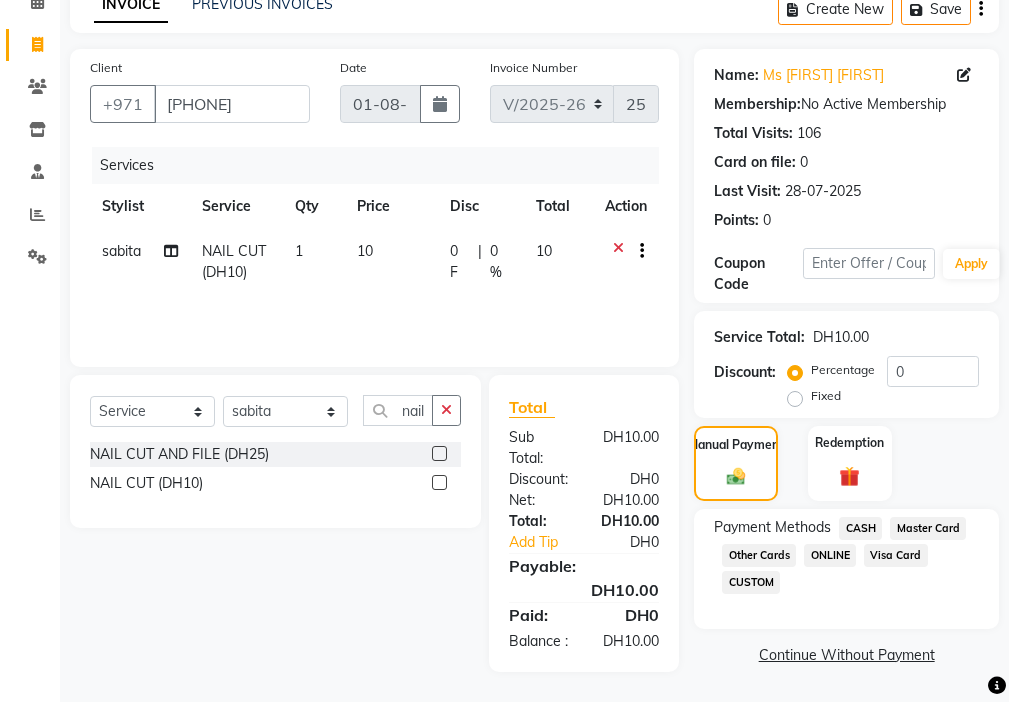 click on "Visa Card" 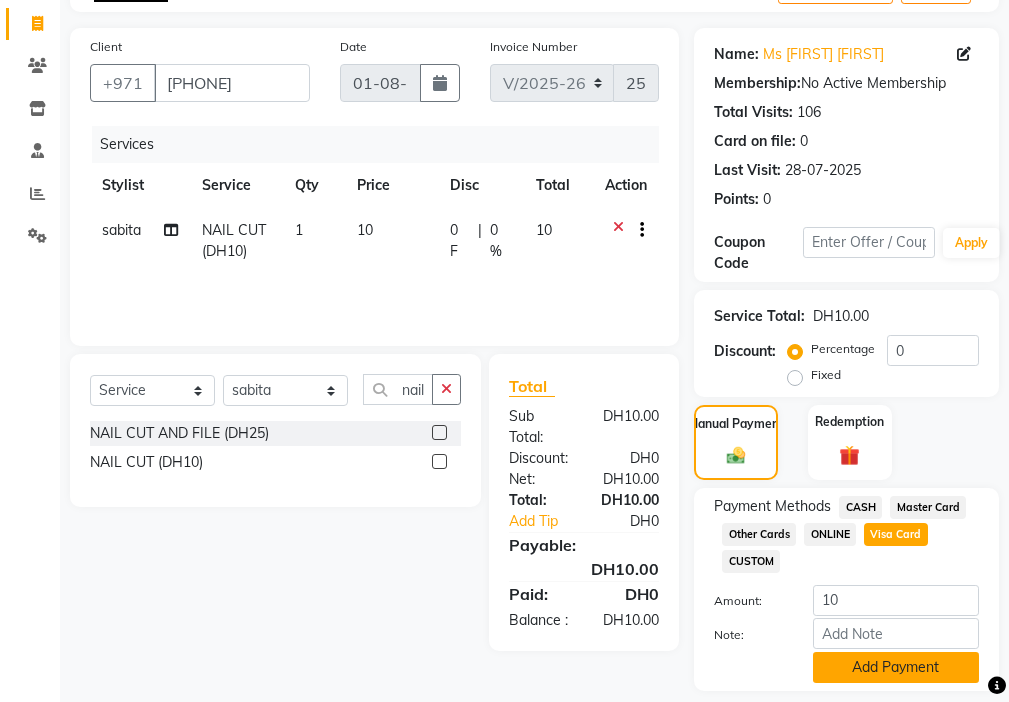 click on "Add Payment" 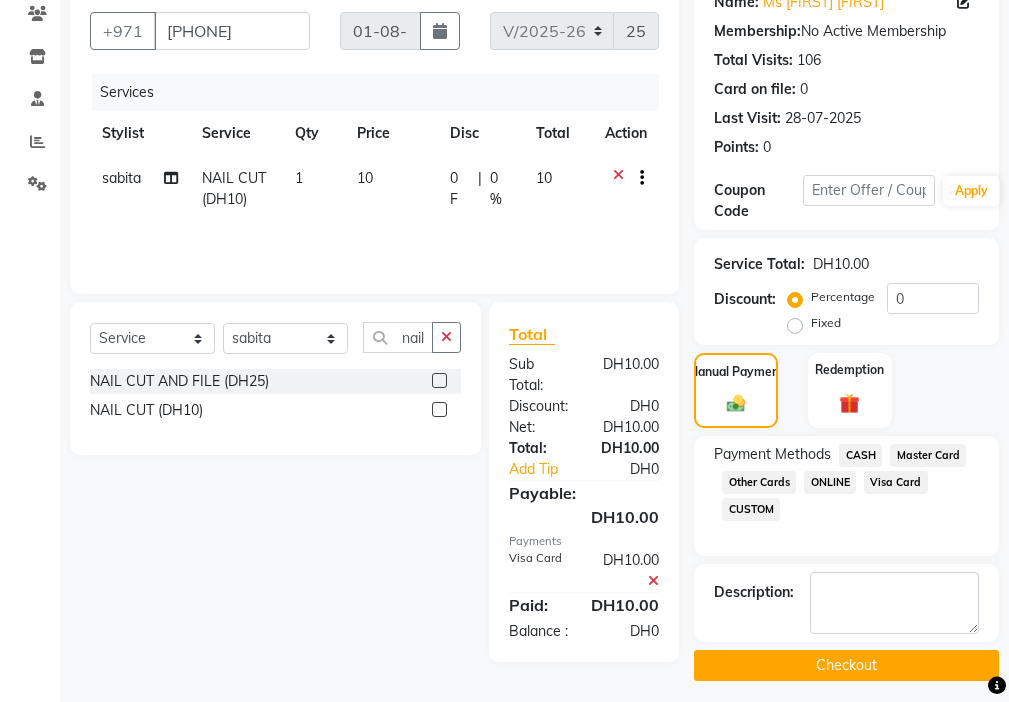 scroll, scrollTop: 212, scrollLeft: 0, axis: vertical 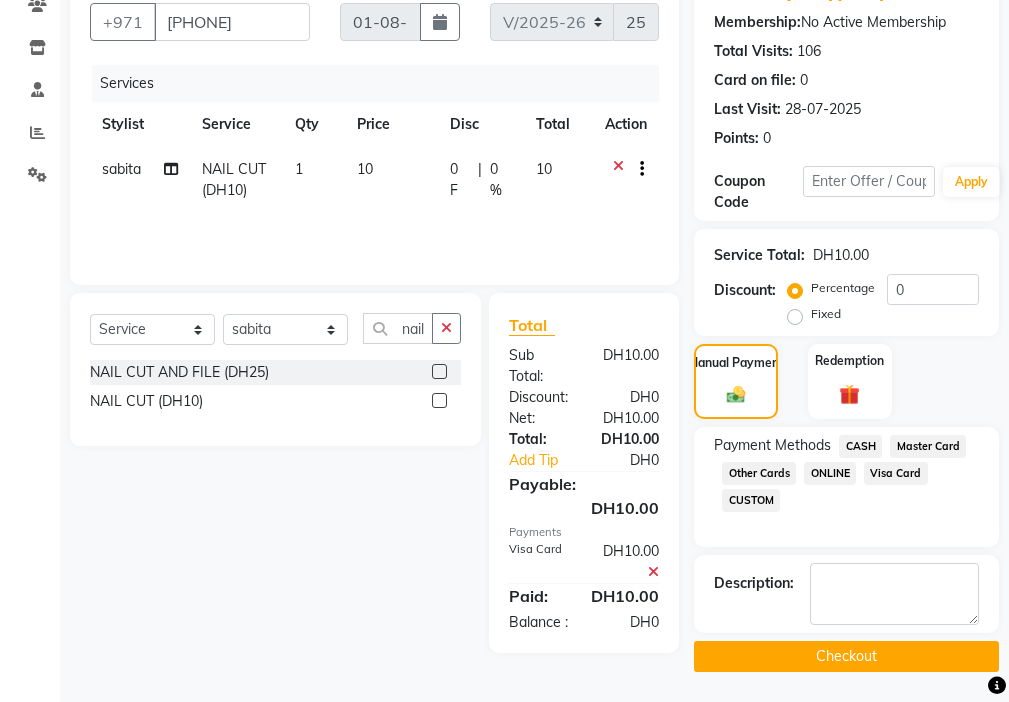 click on "Checkout" 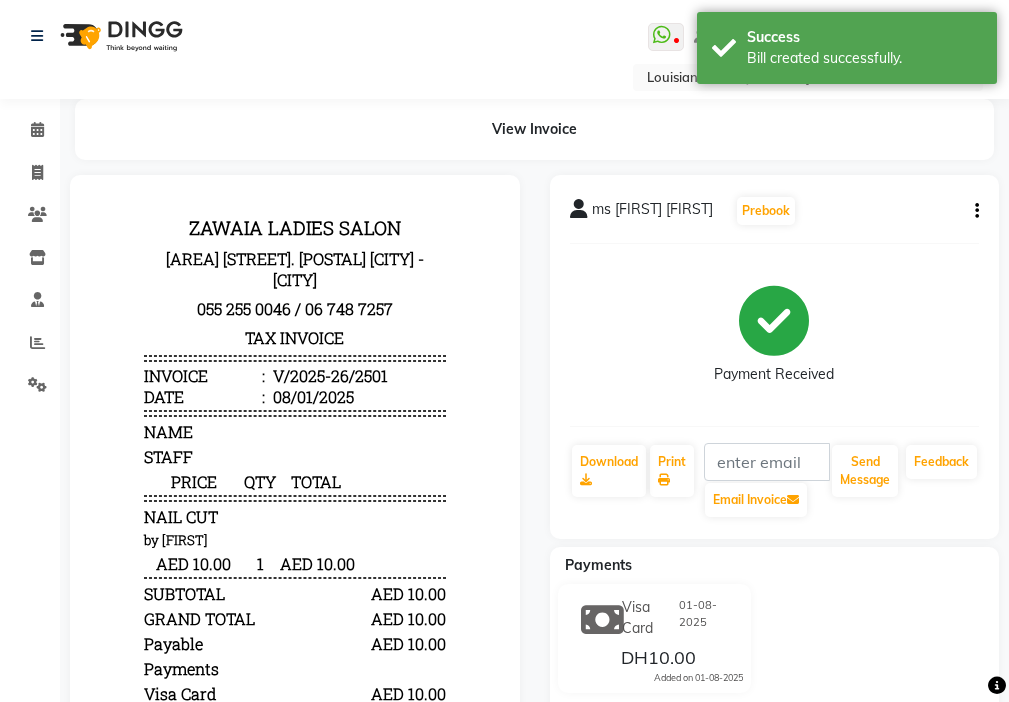 scroll, scrollTop: 0, scrollLeft: 0, axis: both 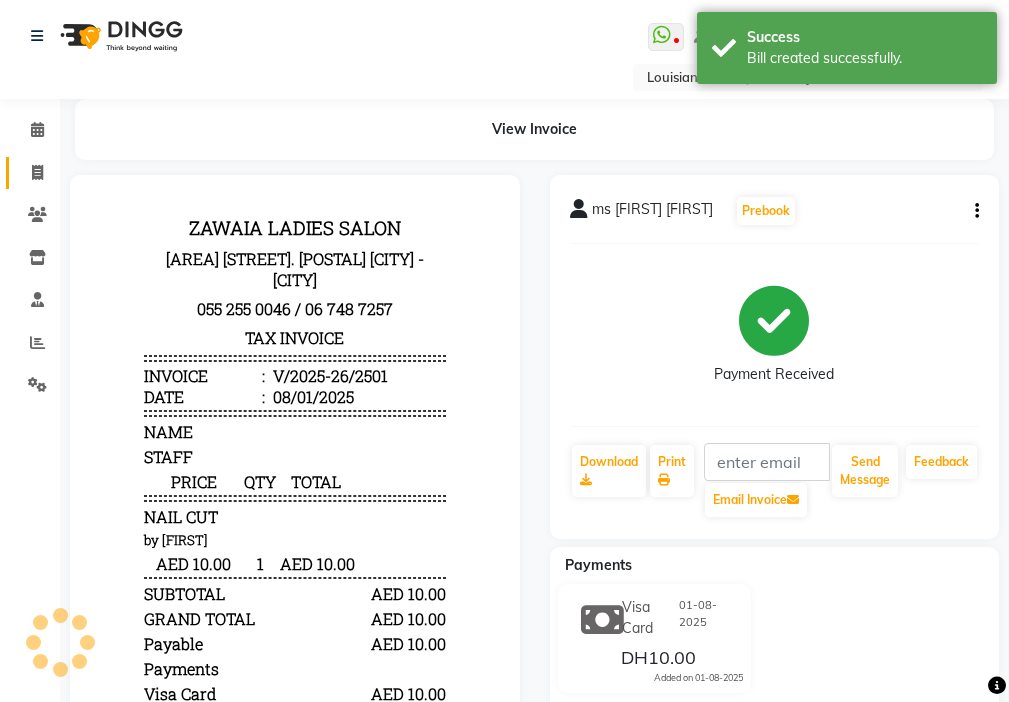 click 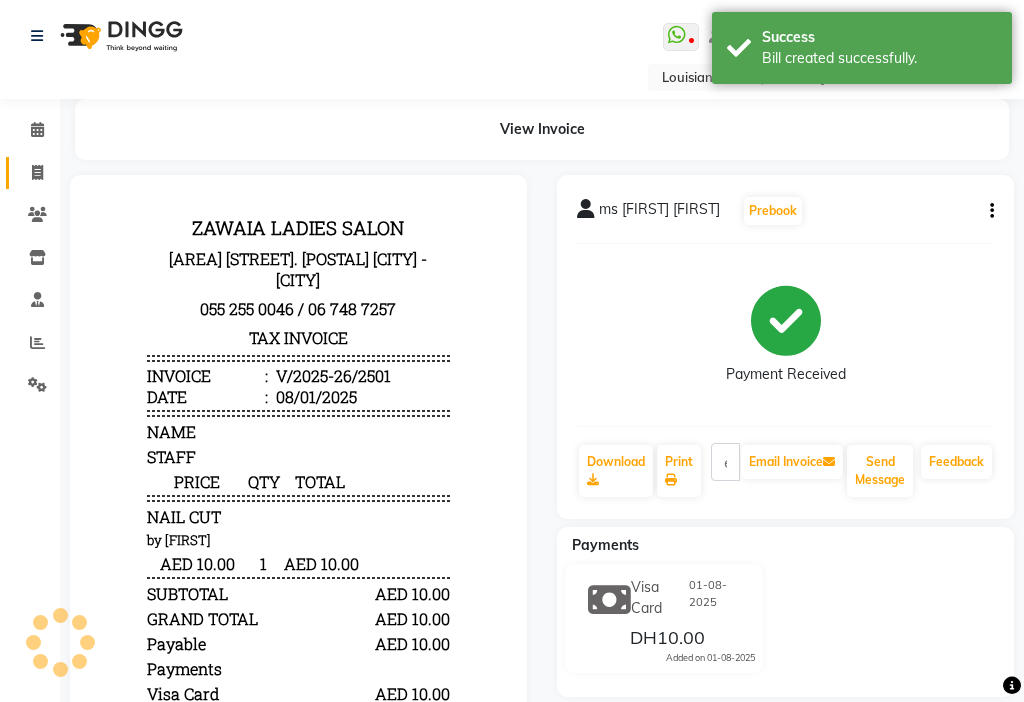 select on "service" 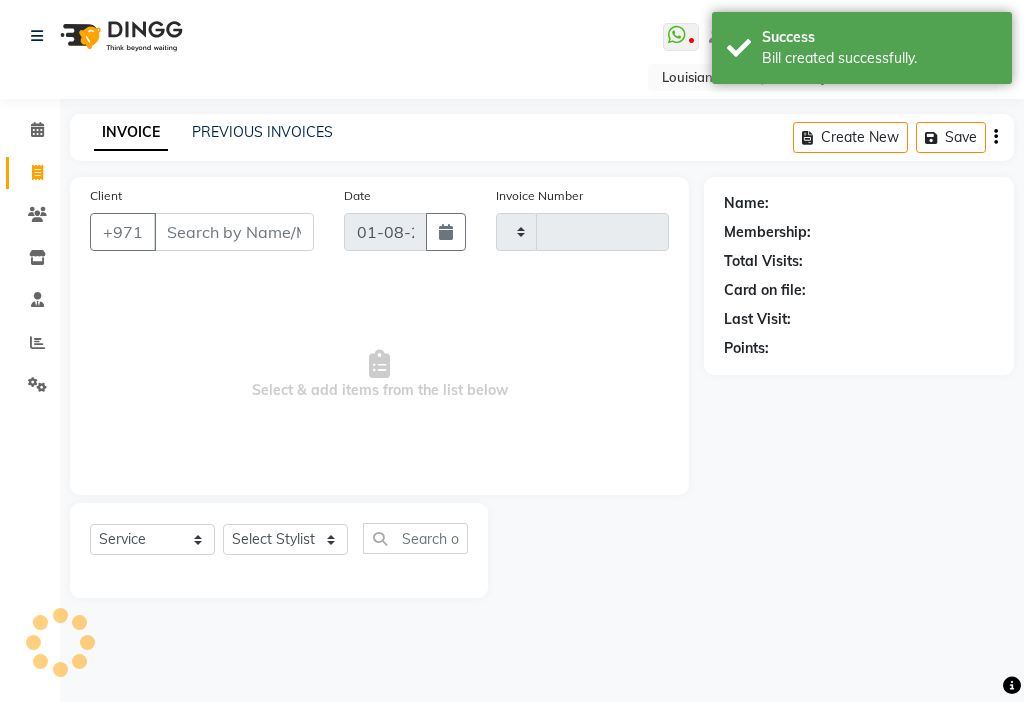 type on "2502" 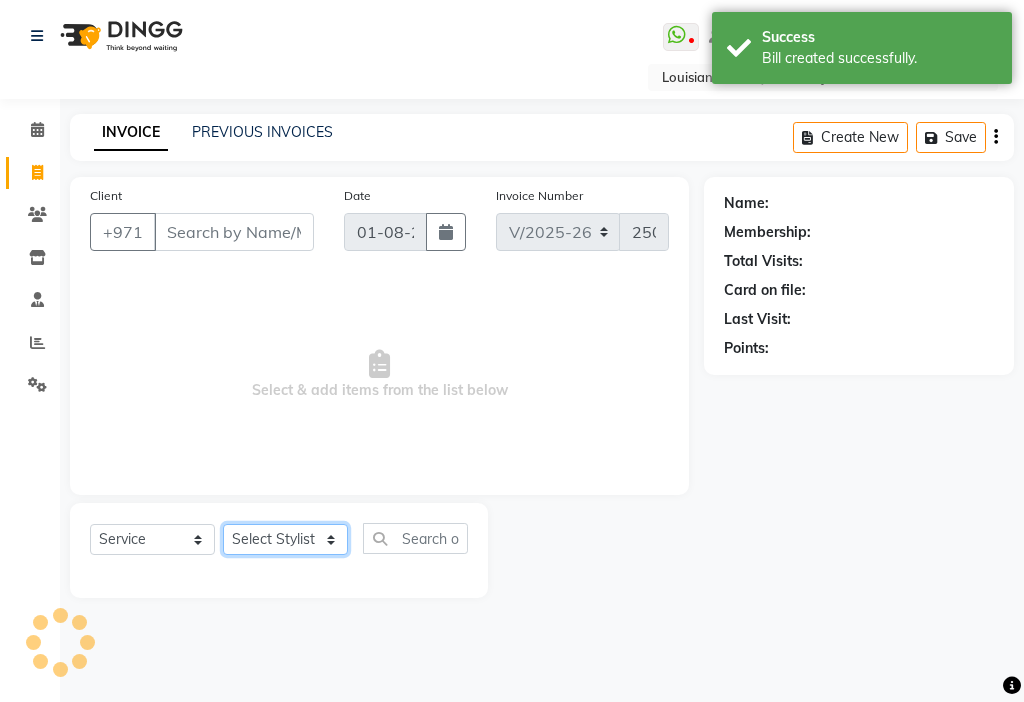 click on "Select Stylist" 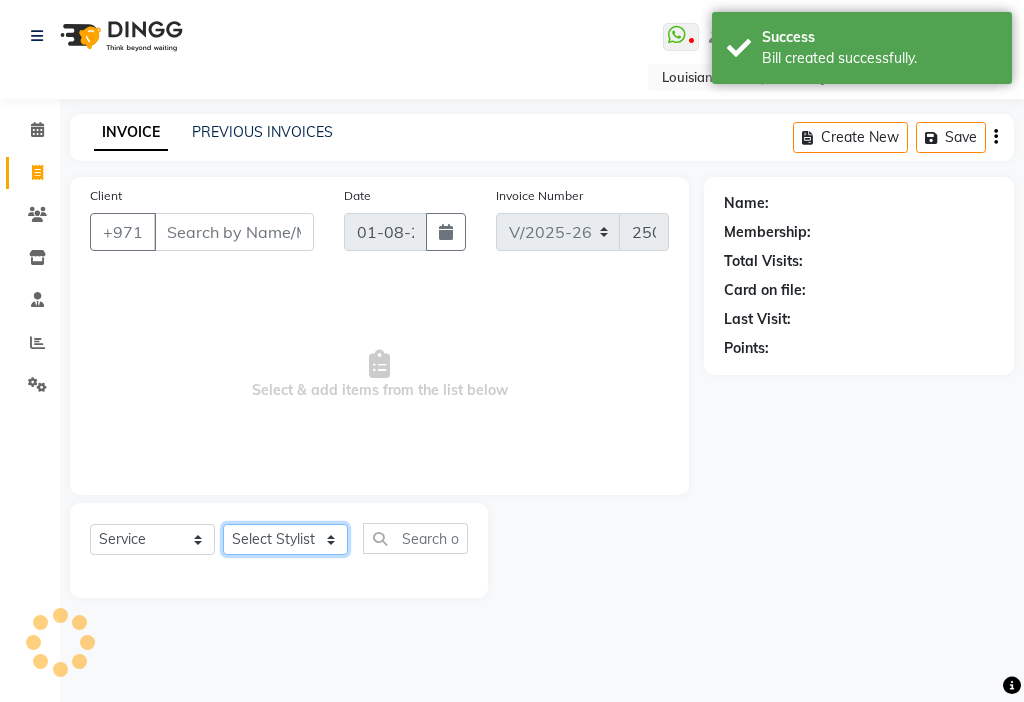 select on "68424" 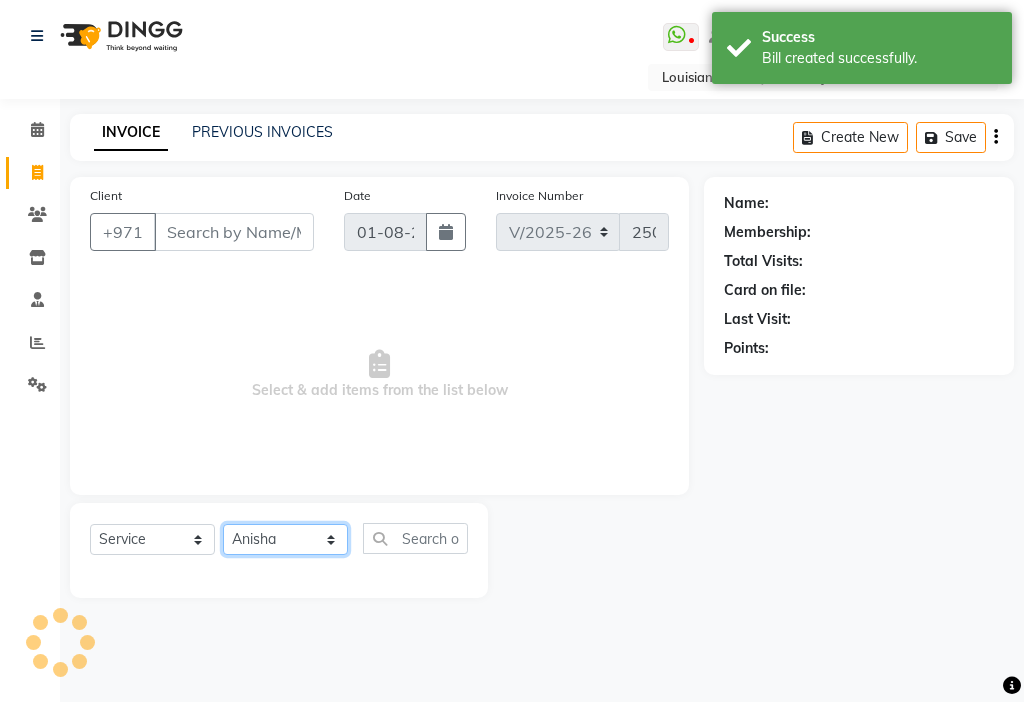 click on "Select Stylist [FIRST] [FIRST] [FIRST] [FIRST] [FIRST] [FIRST] [FIRST] [FIRST] [FIRST] [FIRST] [FIRST] [FIRST] [FIRST] [FIRST] [FIRST] [FIRST] [FIRST] [FIRST] [FIRST] [FIRST]" 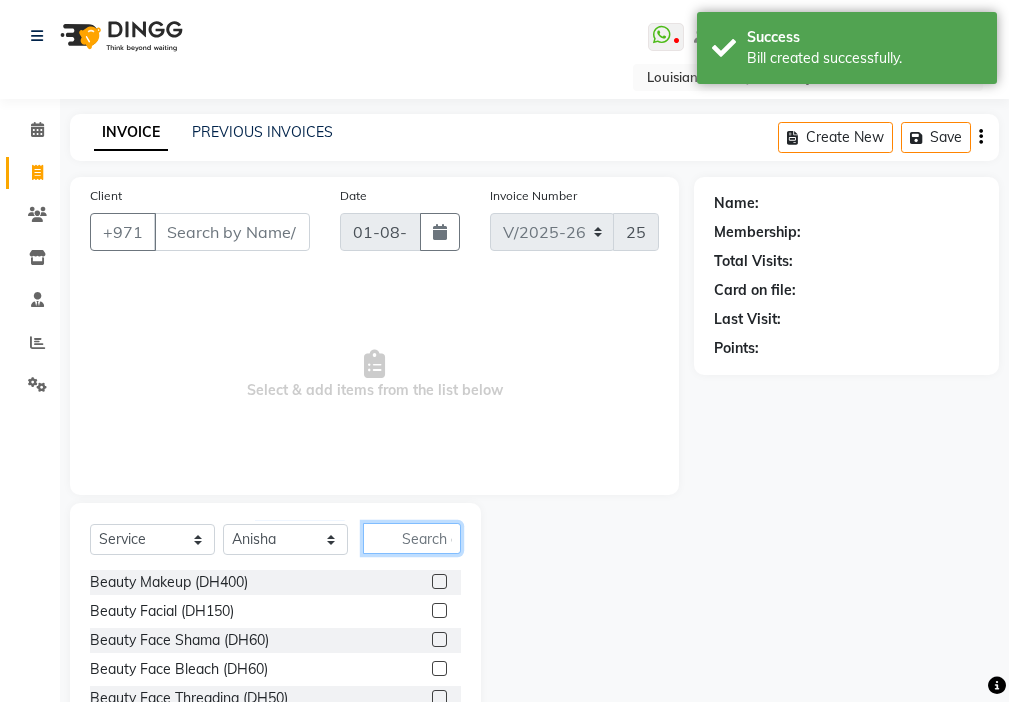 click 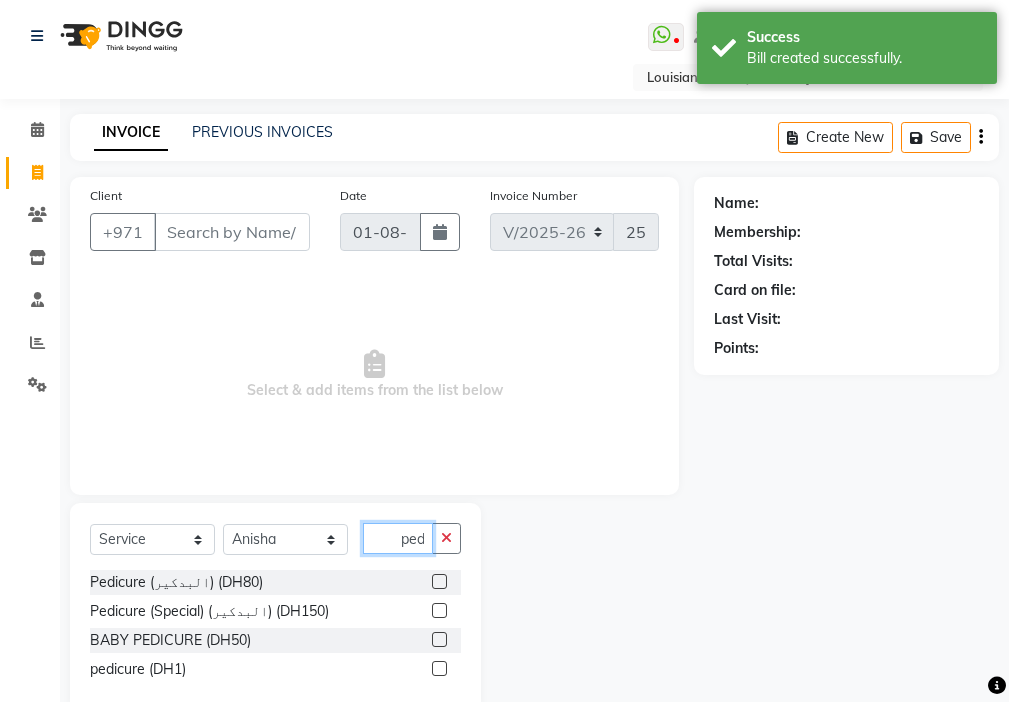 scroll, scrollTop: 0, scrollLeft: 4, axis: horizontal 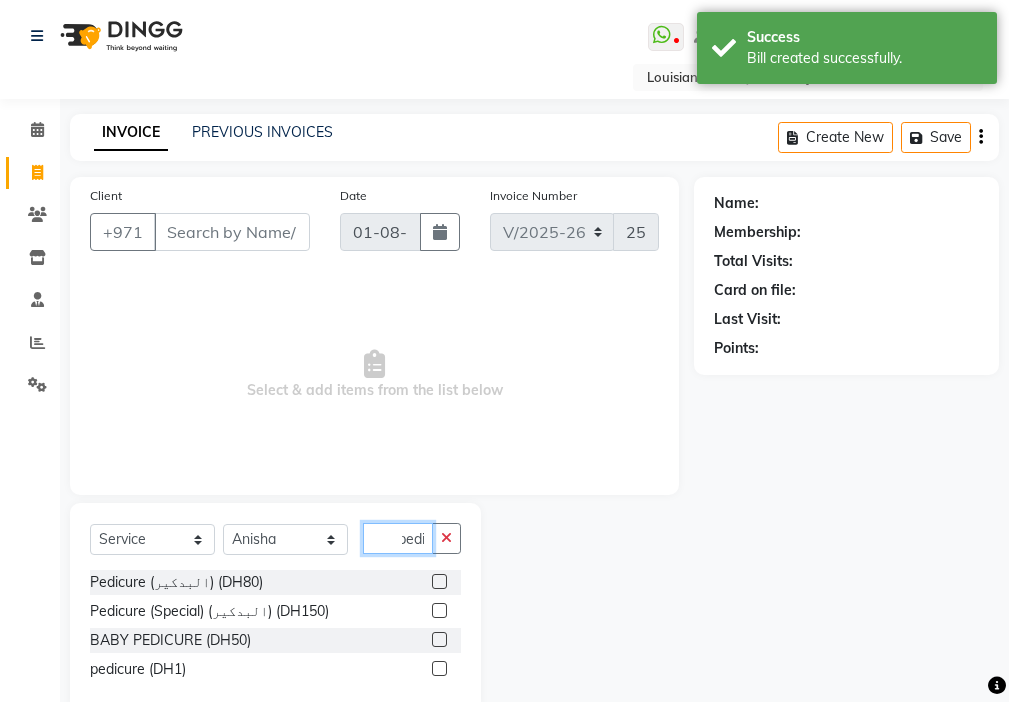 type on "pedi" 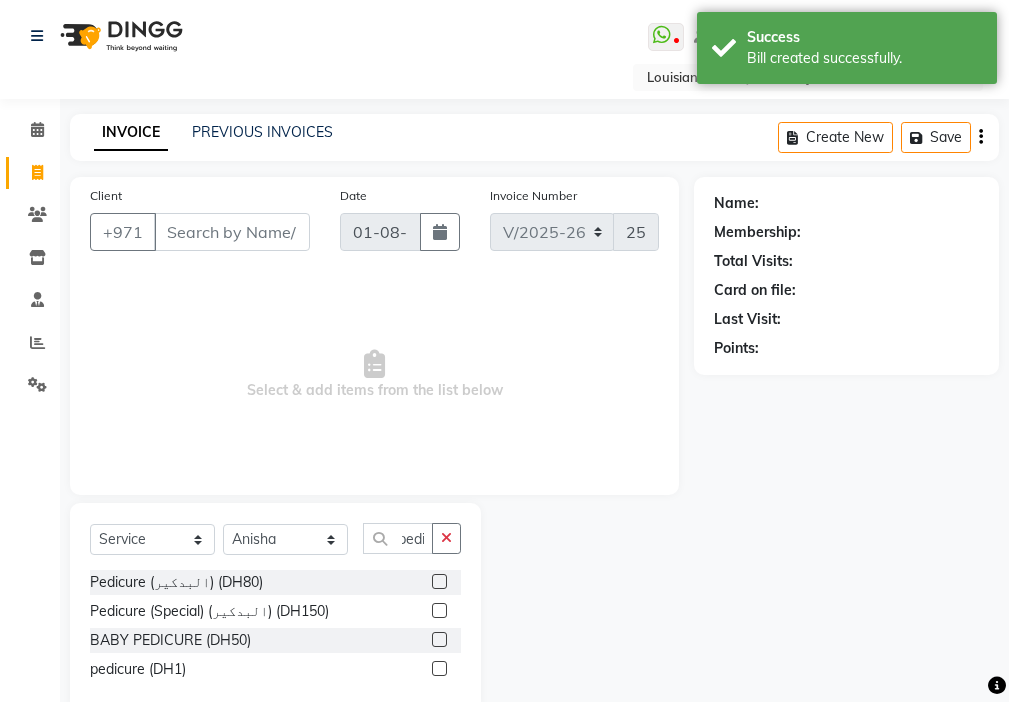 click 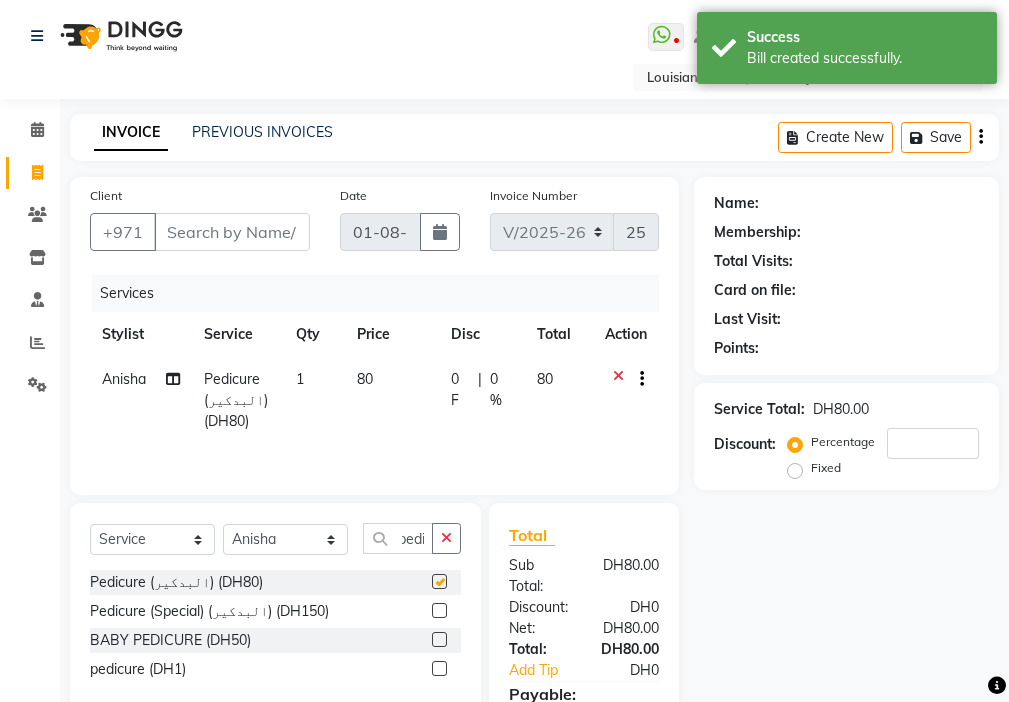 scroll, scrollTop: 0, scrollLeft: 0, axis: both 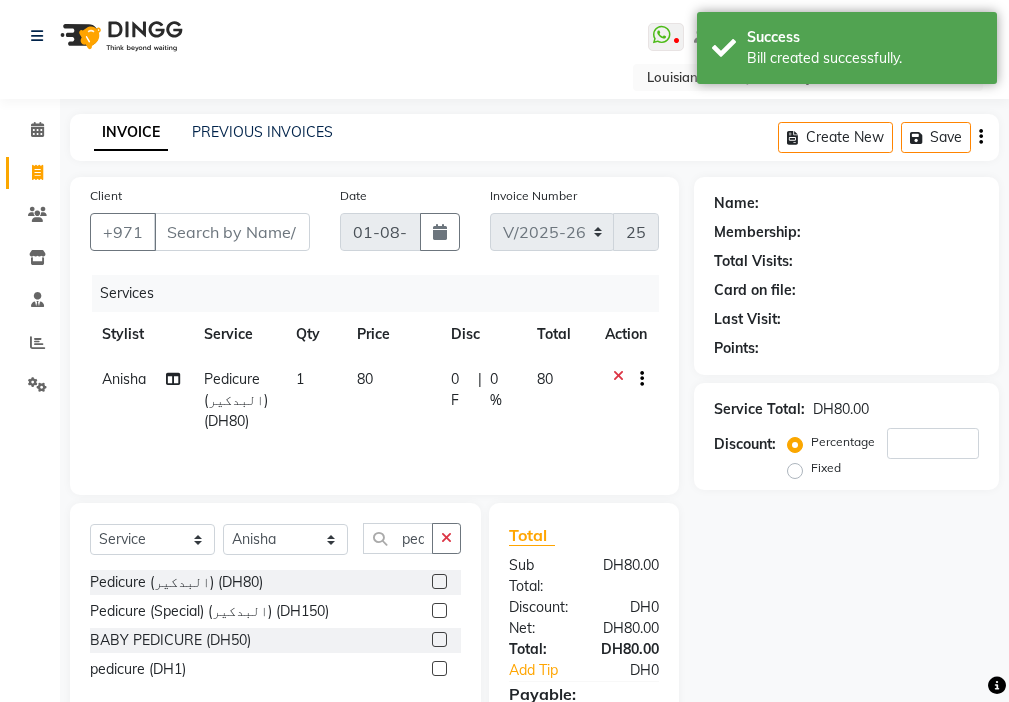 checkbox on "false" 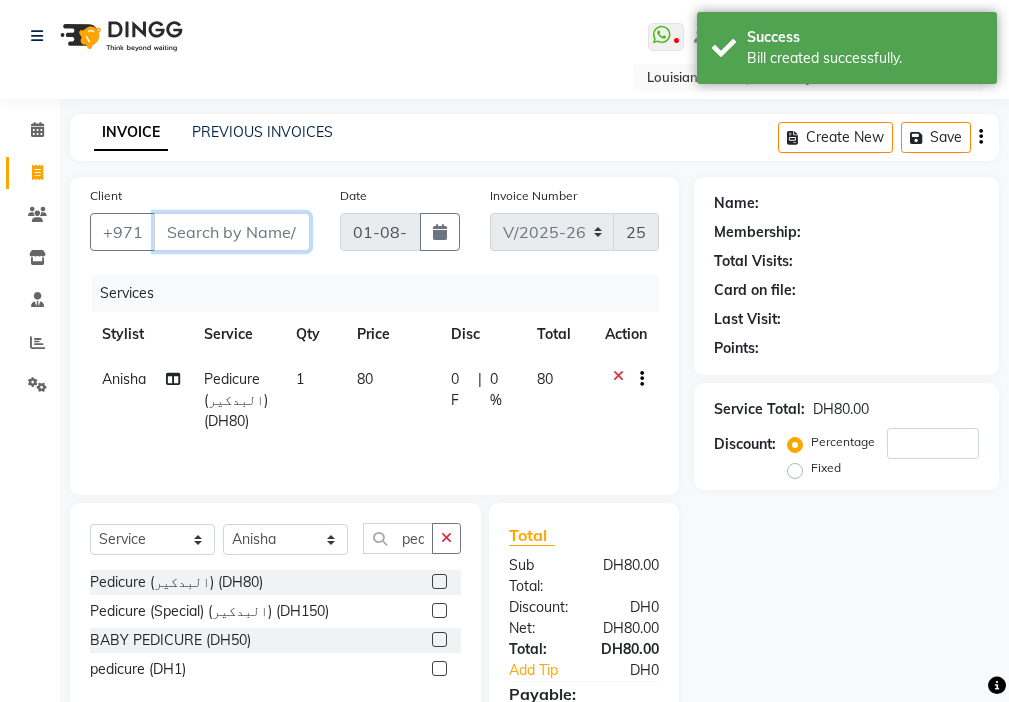 click on "Client" at bounding box center (232, 232) 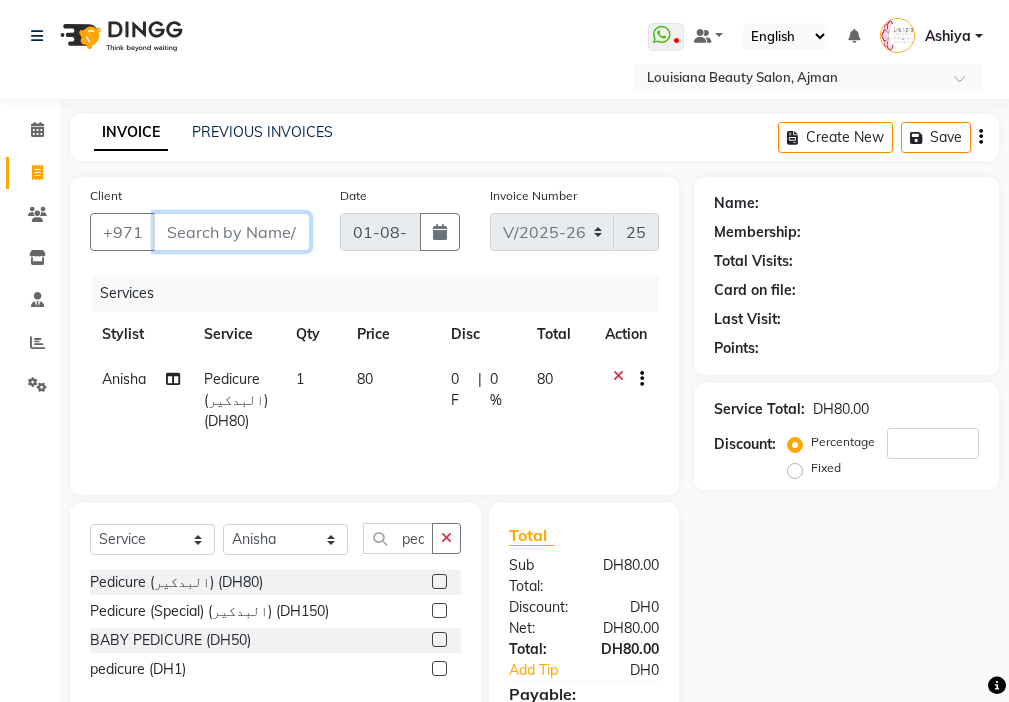 type on "5" 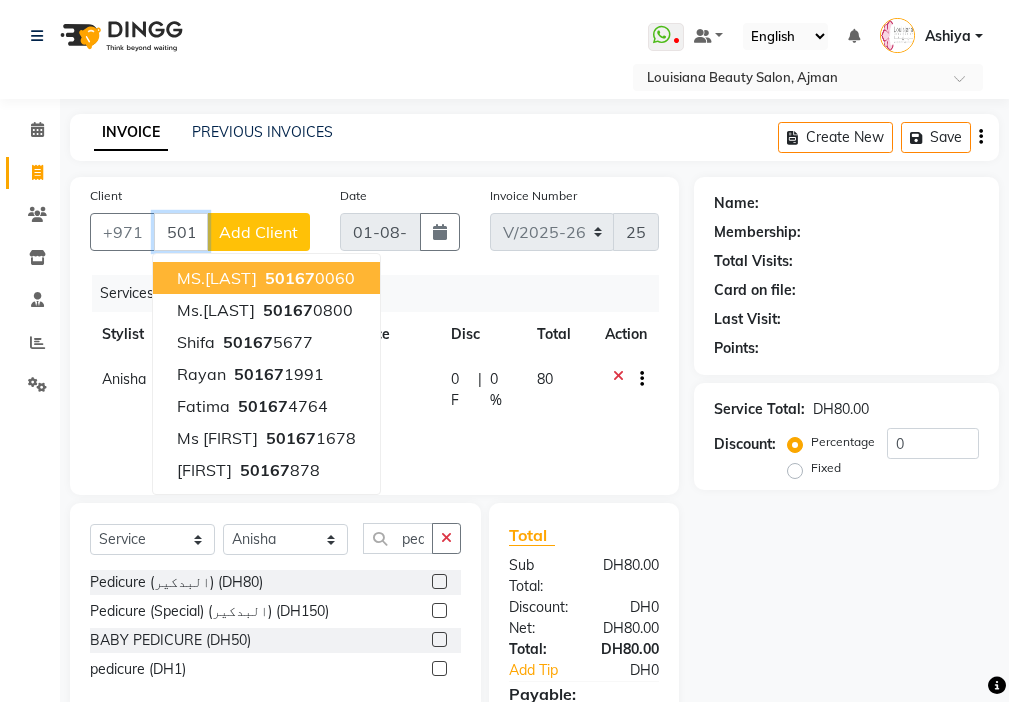 click on "[PHONE]" at bounding box center (308, 278) 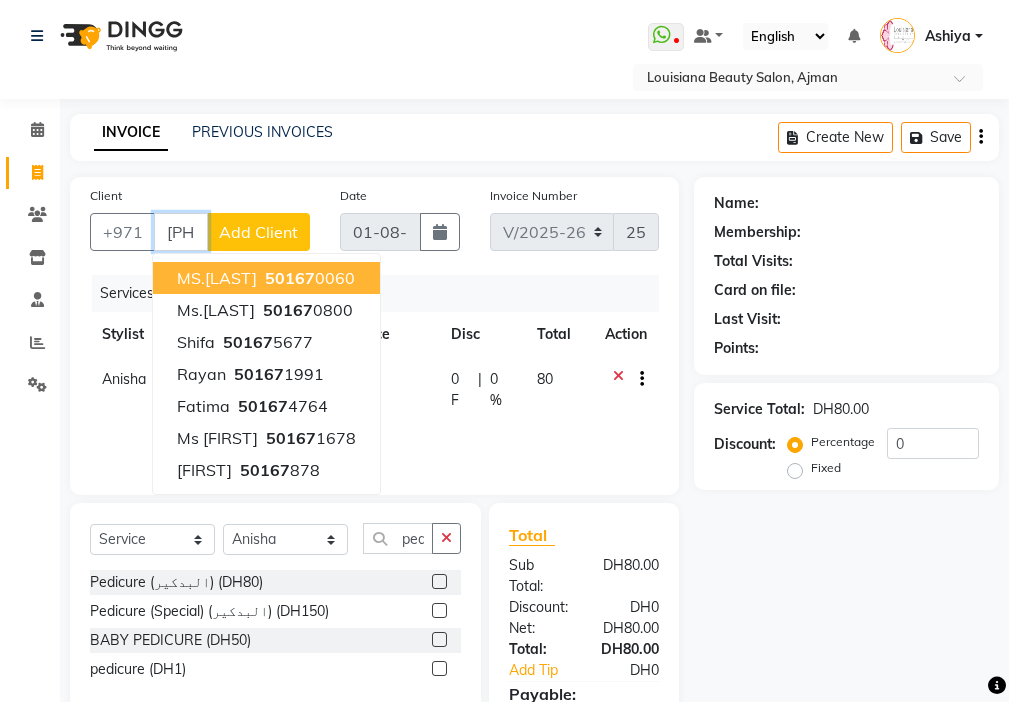 type on "[PHONE]" 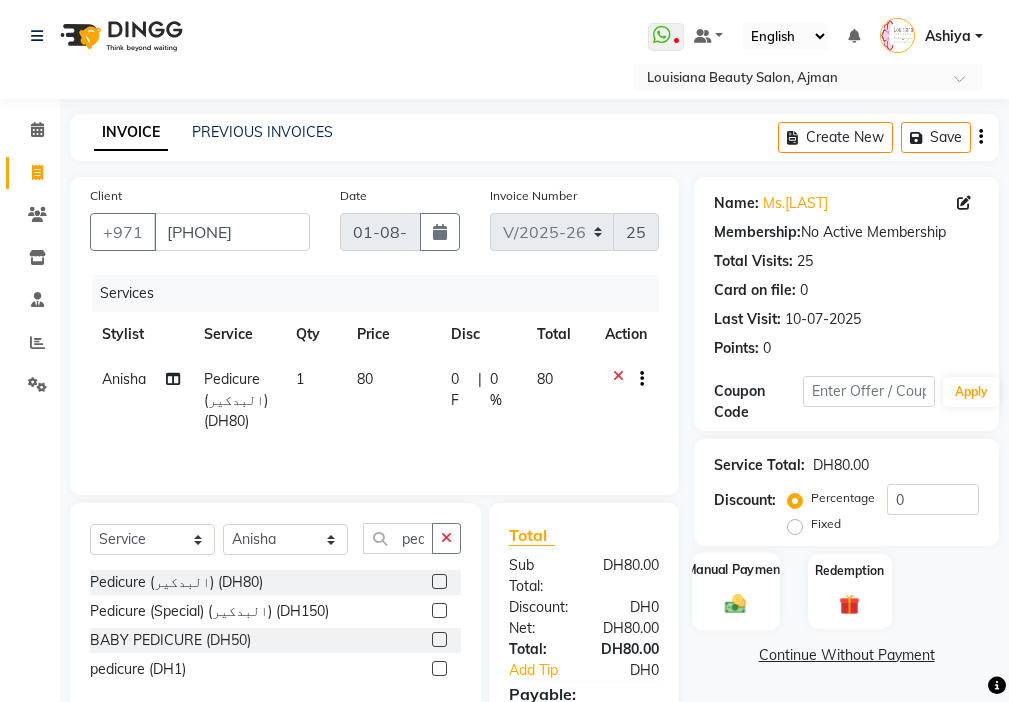 click on "Manual Payment" 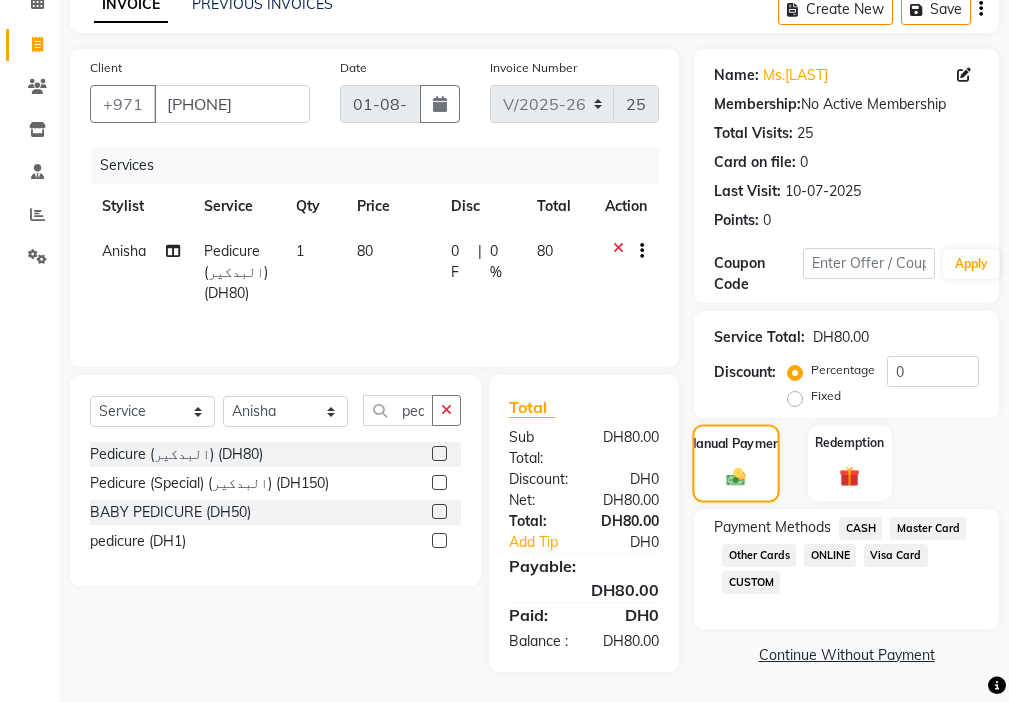 scroll, scrollTop: 149, scrollLeft: 0, axis: vertical 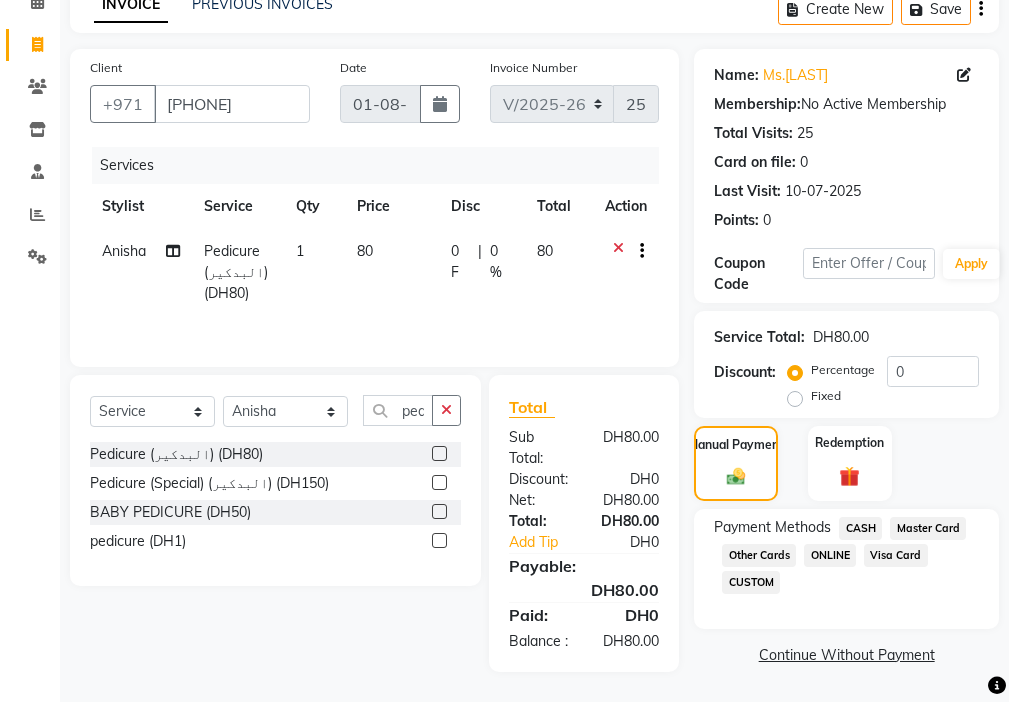 click on "Visa Card" 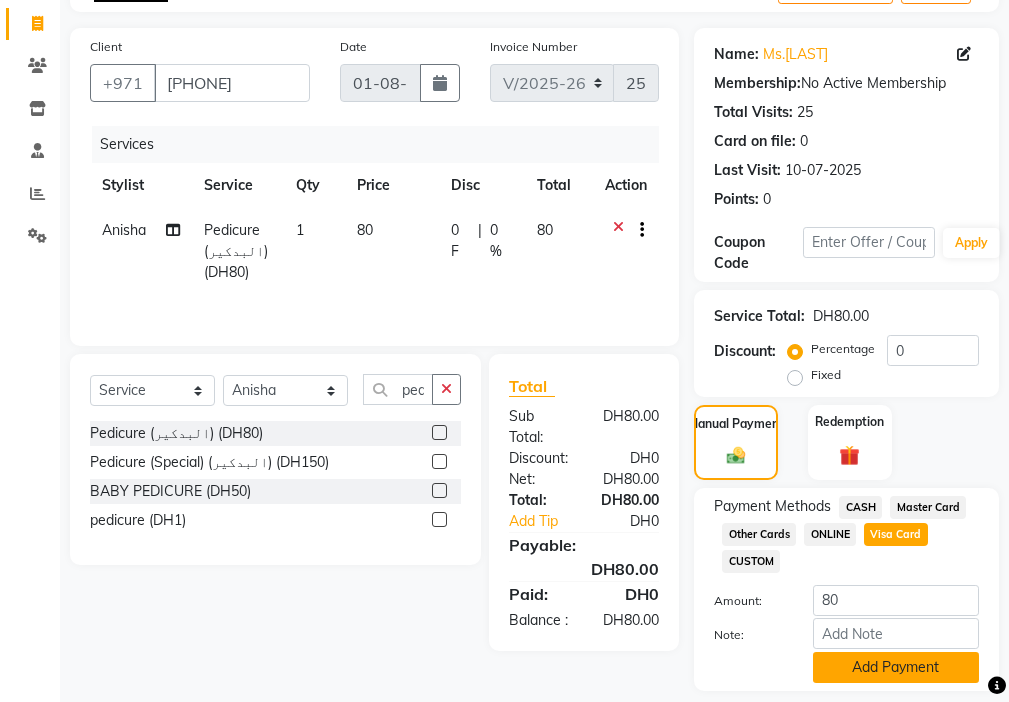 click on "Add Payment" 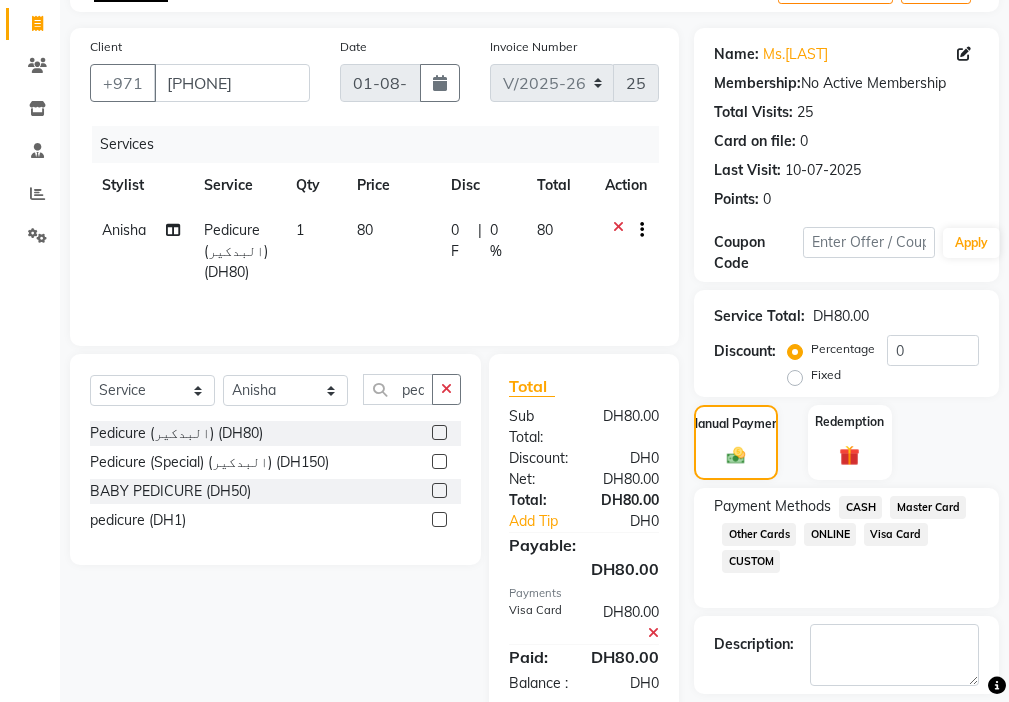 scroll, scrollTop: 212, scrollLeft: 0, axis: vertical 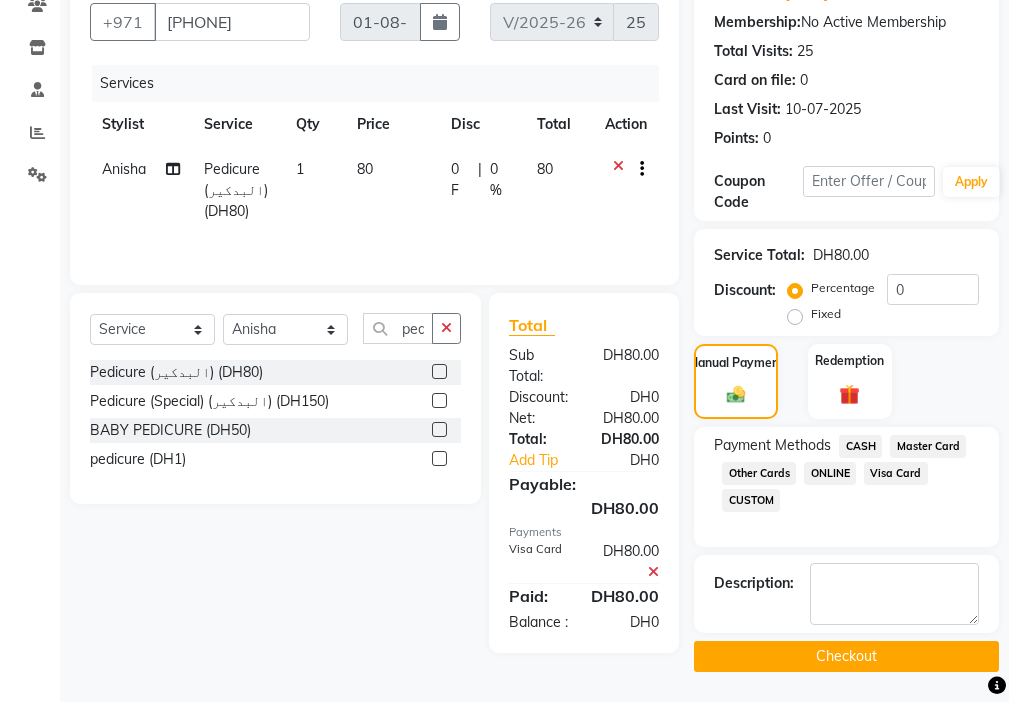 click on "Checkout" 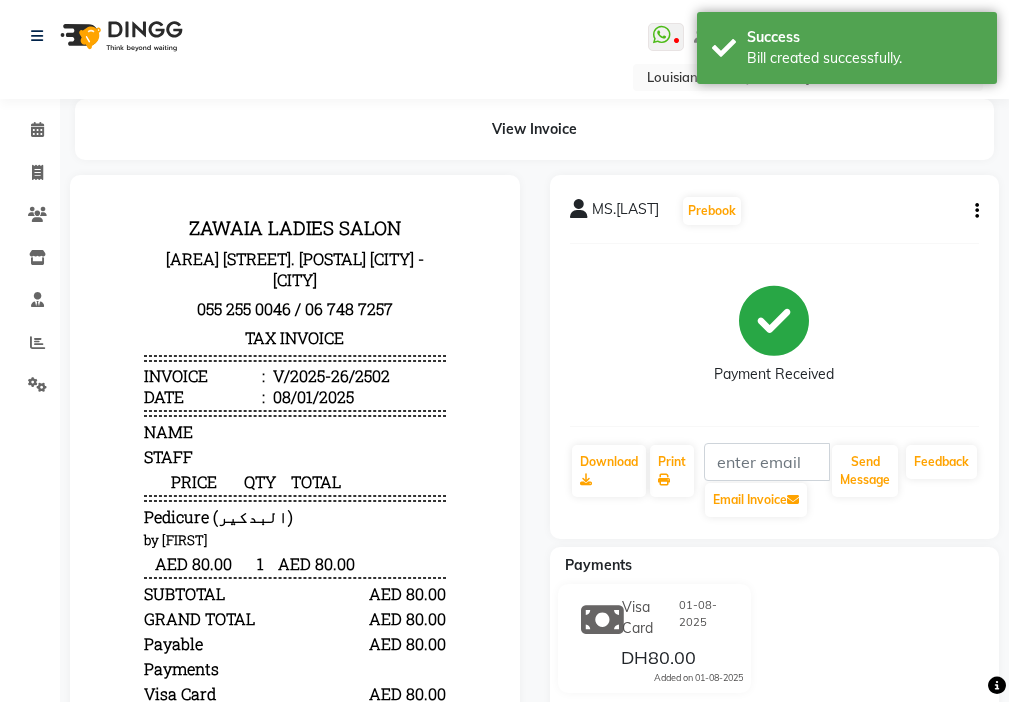 scroll, scrollTop: 0, scrollLeft: 0, axis: both 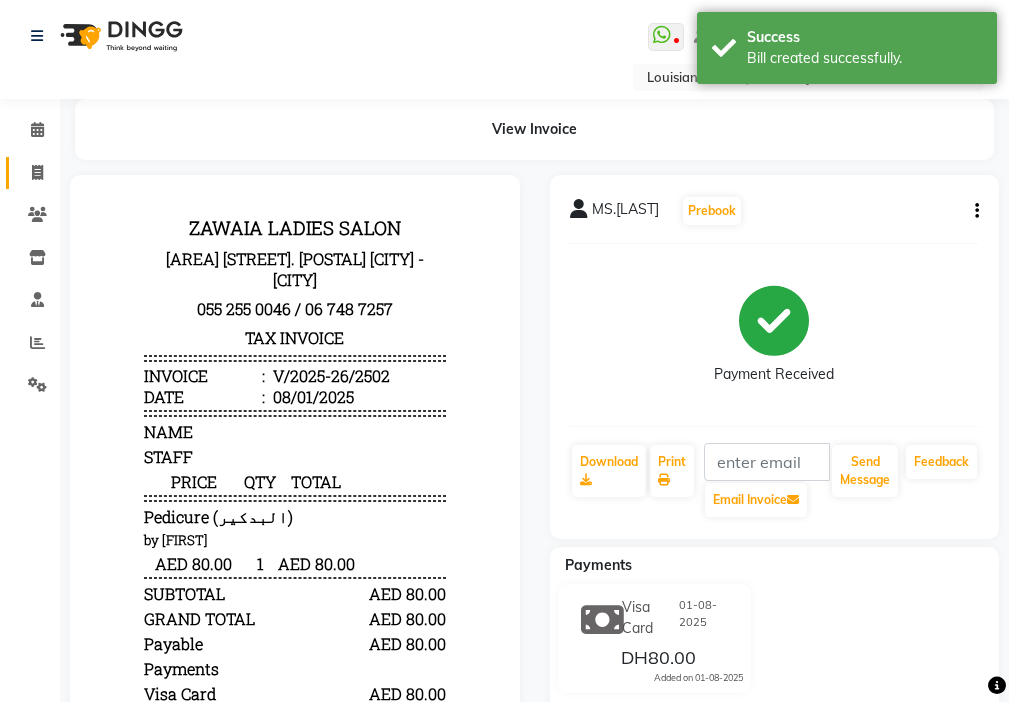 click 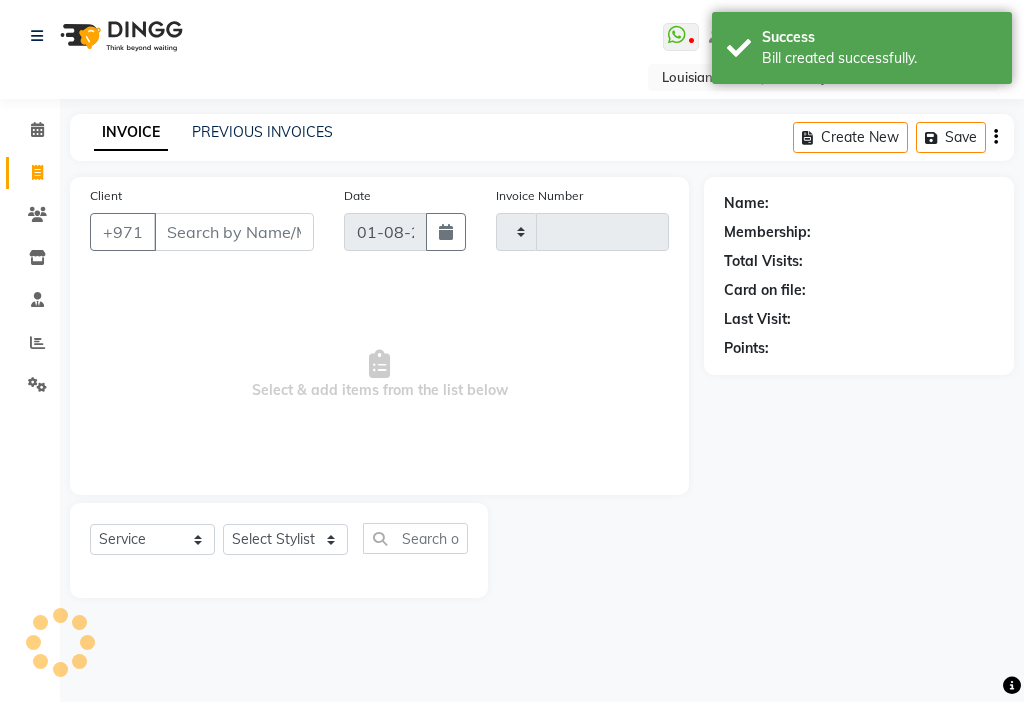 type on "2503" 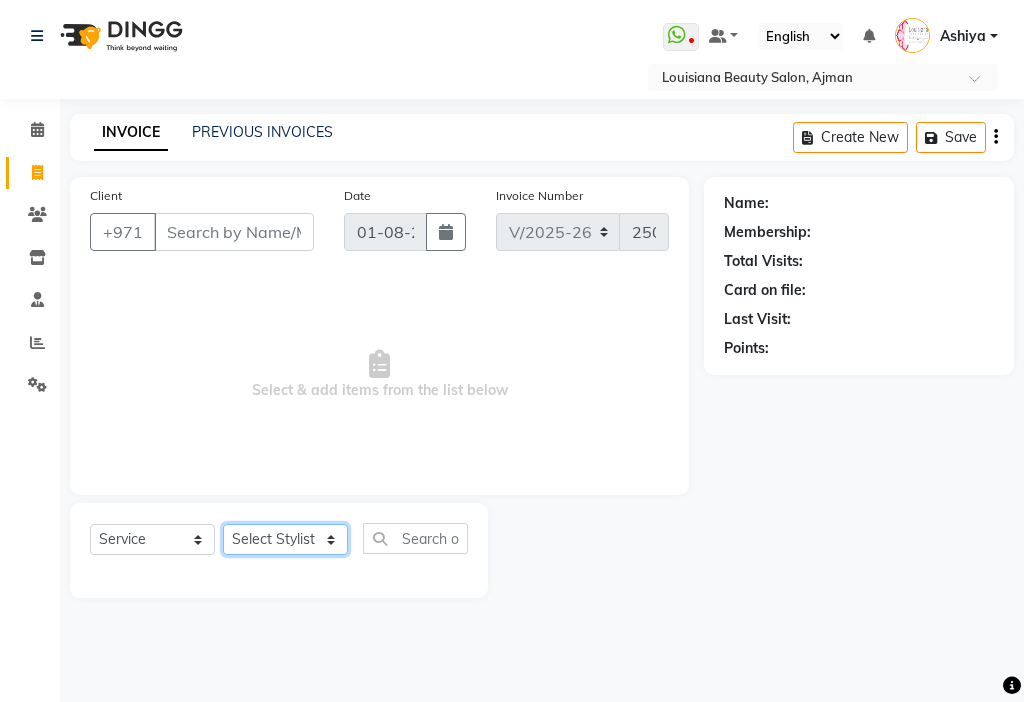 click on "Select Stylist [FIRST] [FIRST] [FIRST] [FIRST] [FIRST] [FIRST] [FIRST] [FIRST] [FIRST] [FIRST] [FIRST] [FIRST] [FIRST] [FIRST] [FIRST] [FIRST] [FIRST] [FIRST] [FIRST] [FIRST]" 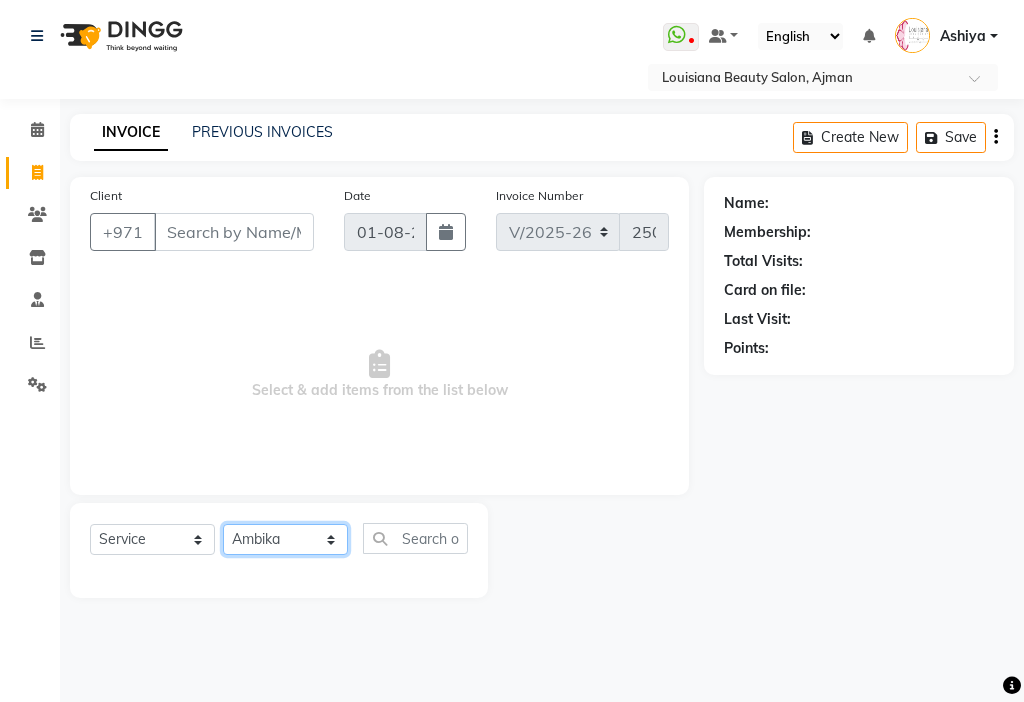 click on "Select Stylist [FIRST] [FIRST] [FIRST] [FIRST] [FIRST] [FIRST] [FIRST] [FIRST] [FIRST] [FIRST] [FIRST] [FIRST] [FIRST] [FIRST] [FIRST] [FIRST] [FIRST] [FIRST] [FIRST] [FIRST]" 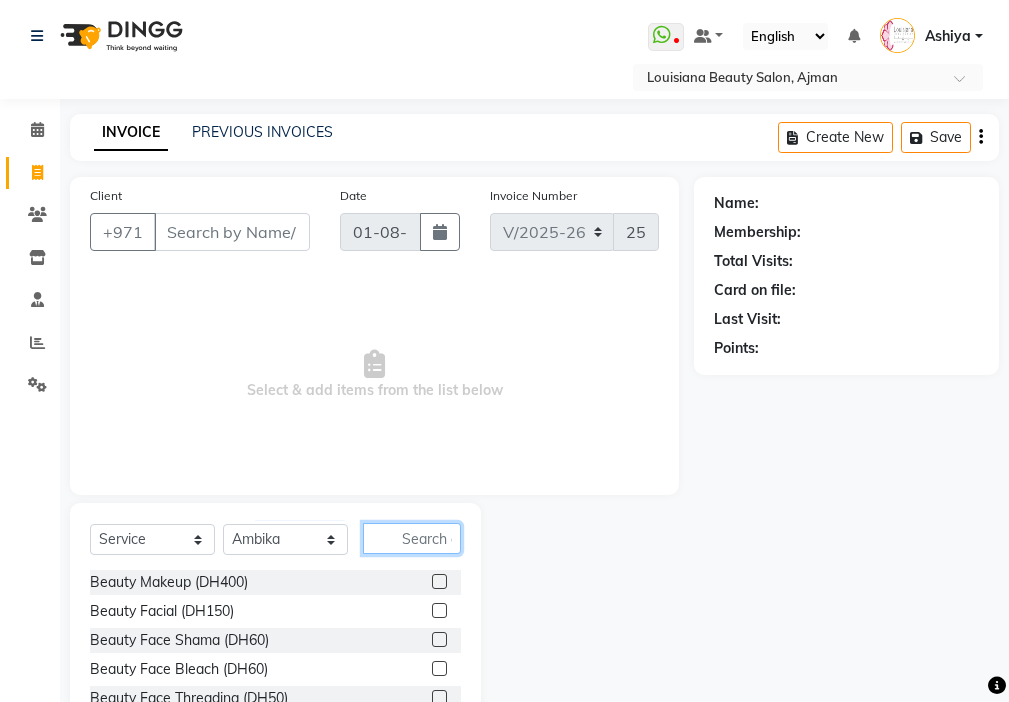click 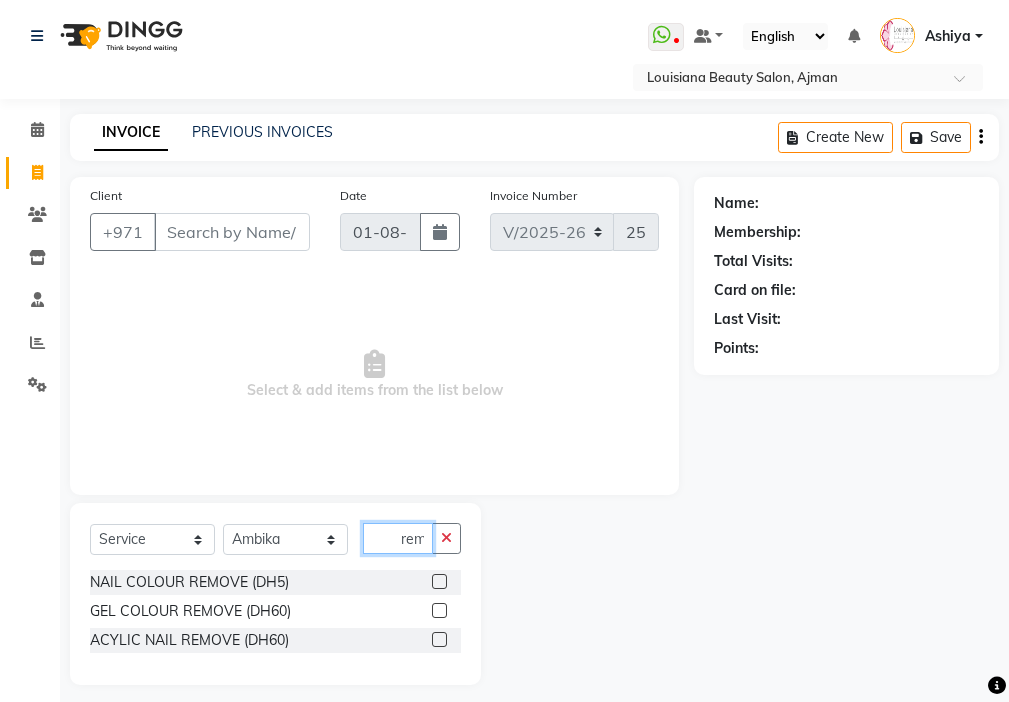 scroll, scrollTop: 0, scrollLeft: 9, axis: horizontal 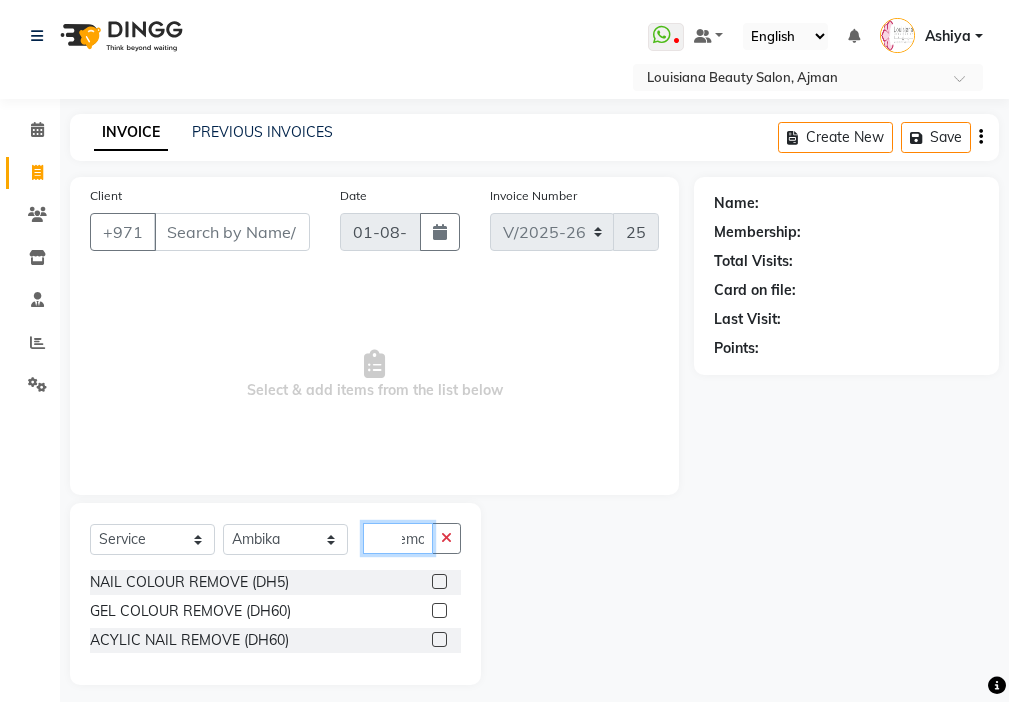 type on "remo" 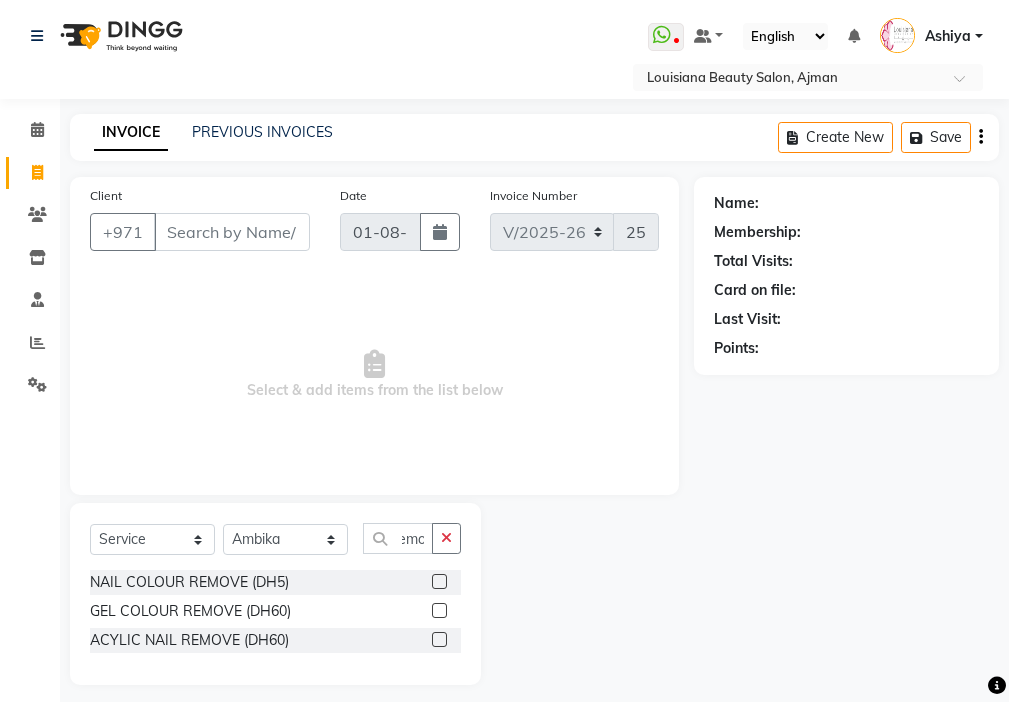 click 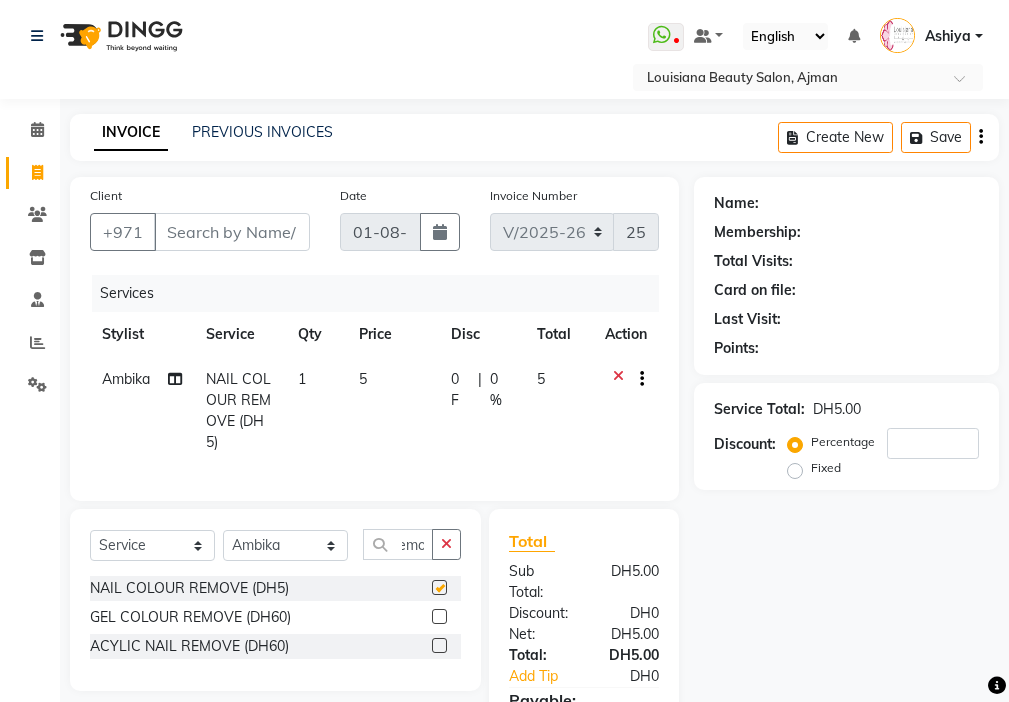 scroll, scrollTop: 0, scrollLeft: 0, axis: both 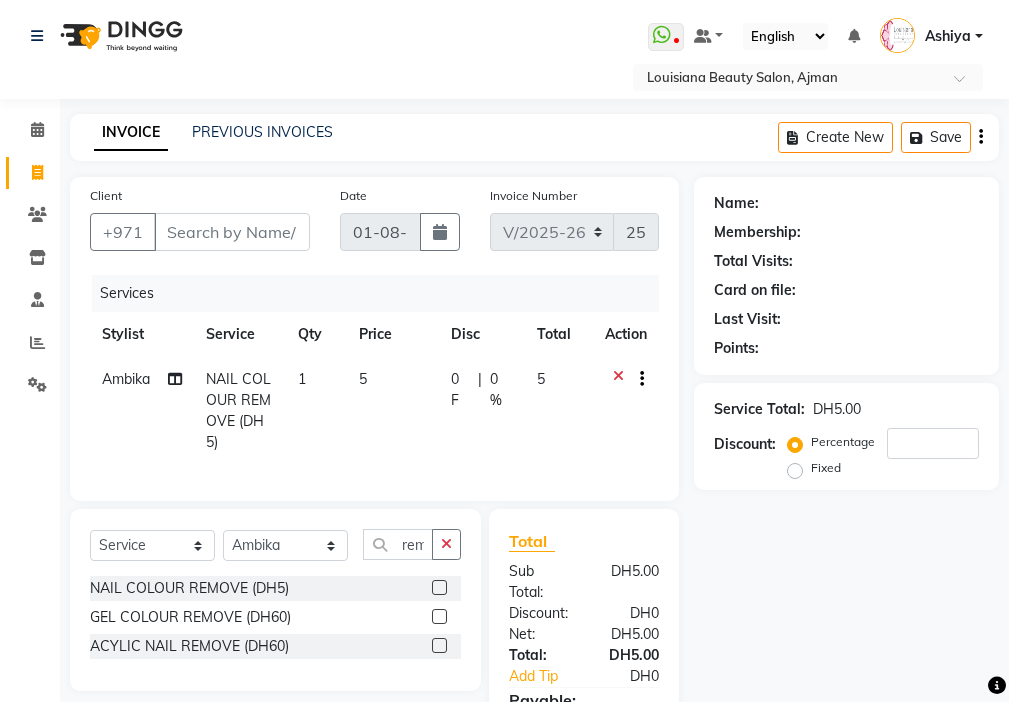 click 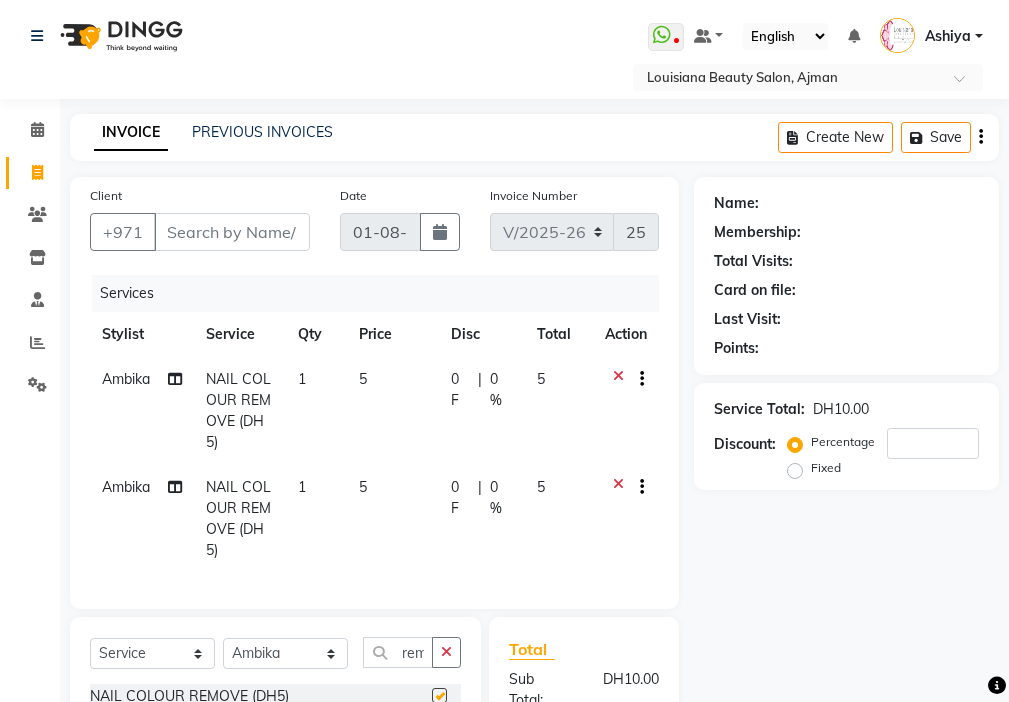 checkbox on "false" 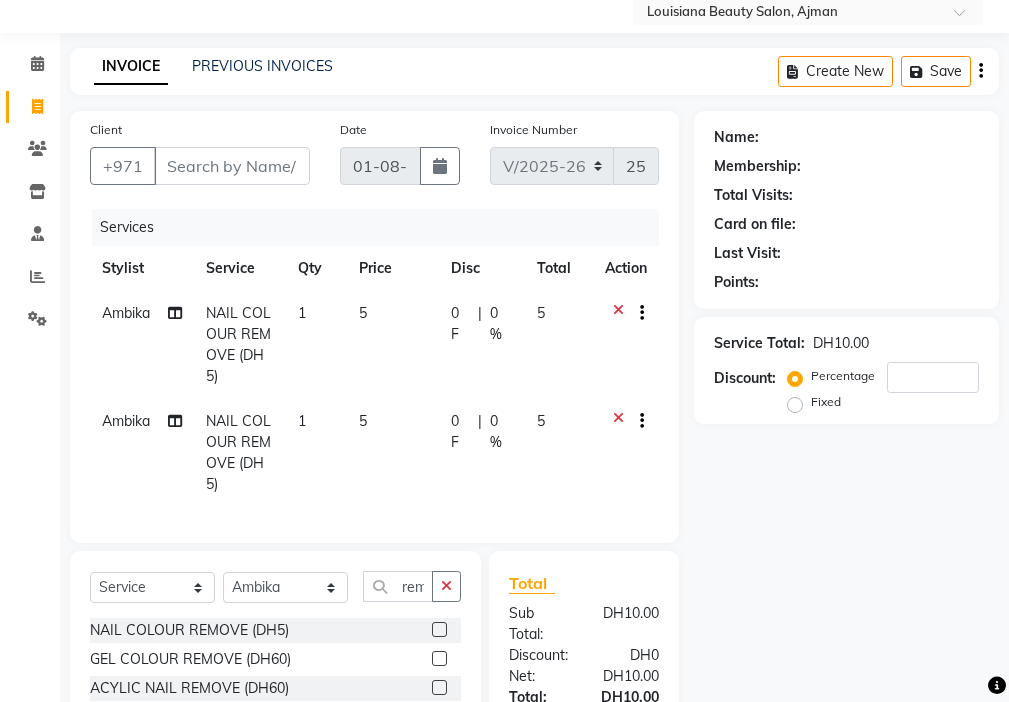 scroll, scrollTop: 68, scrollLeft: 0, axis: vertical 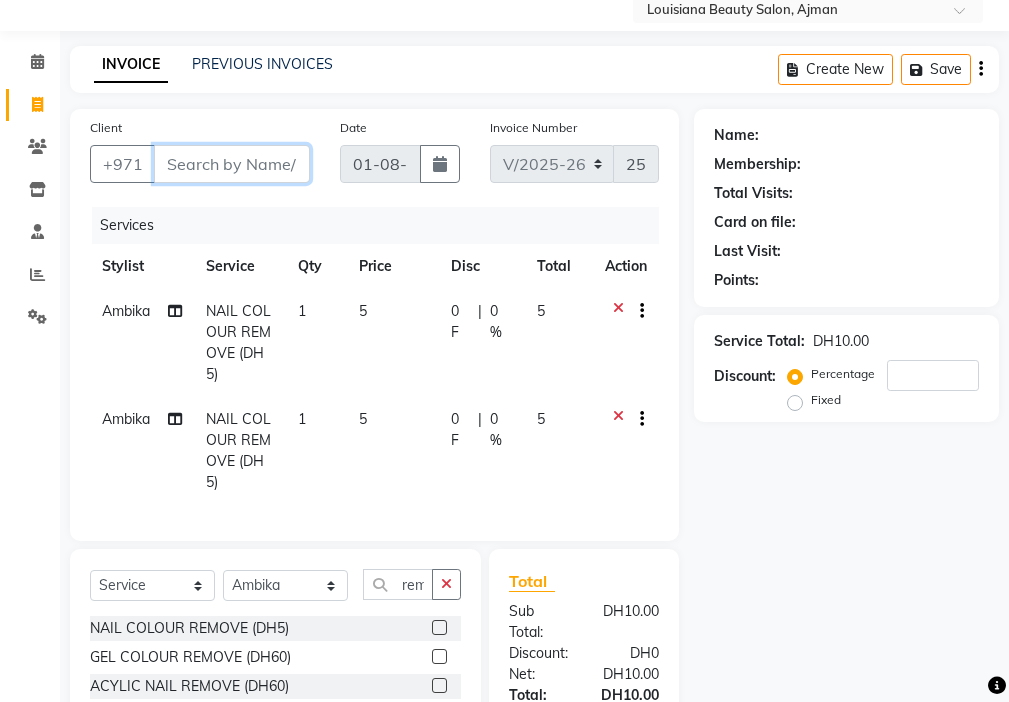 click on "Client" at bounding box center [232, 164] 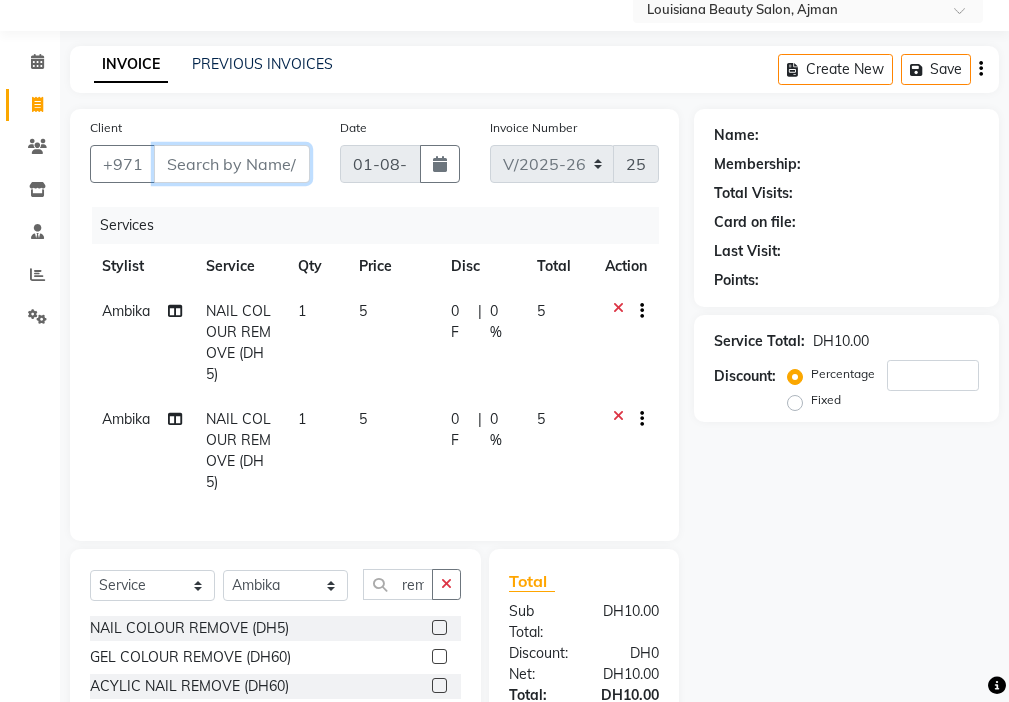 type on "5" 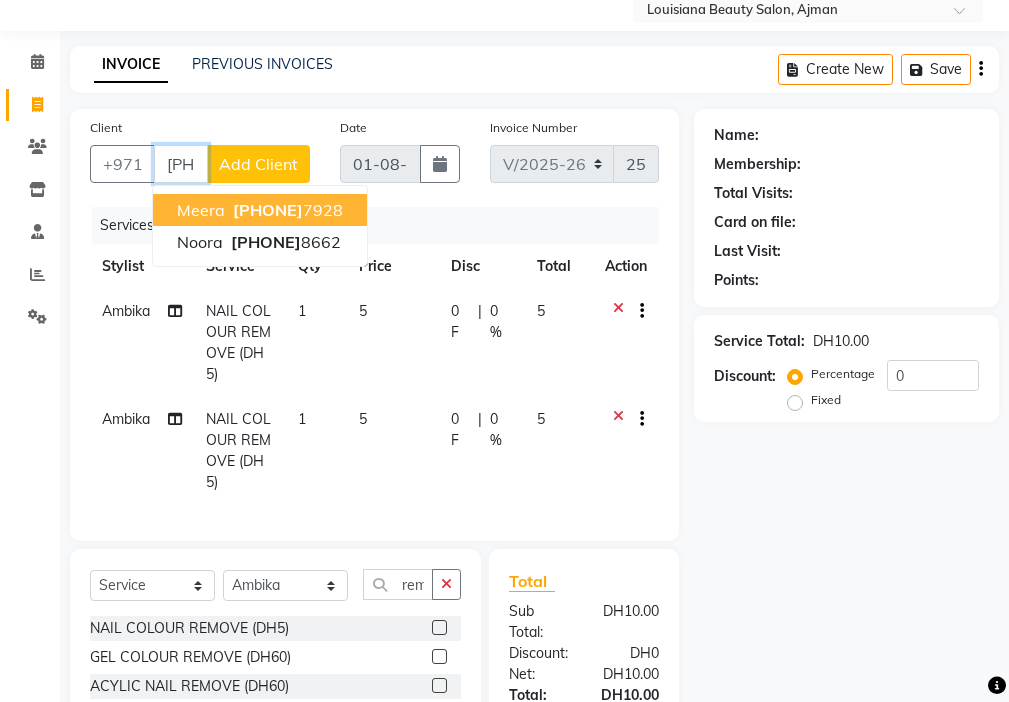 click on "[PHONE]" at bounding box center [268, 210] 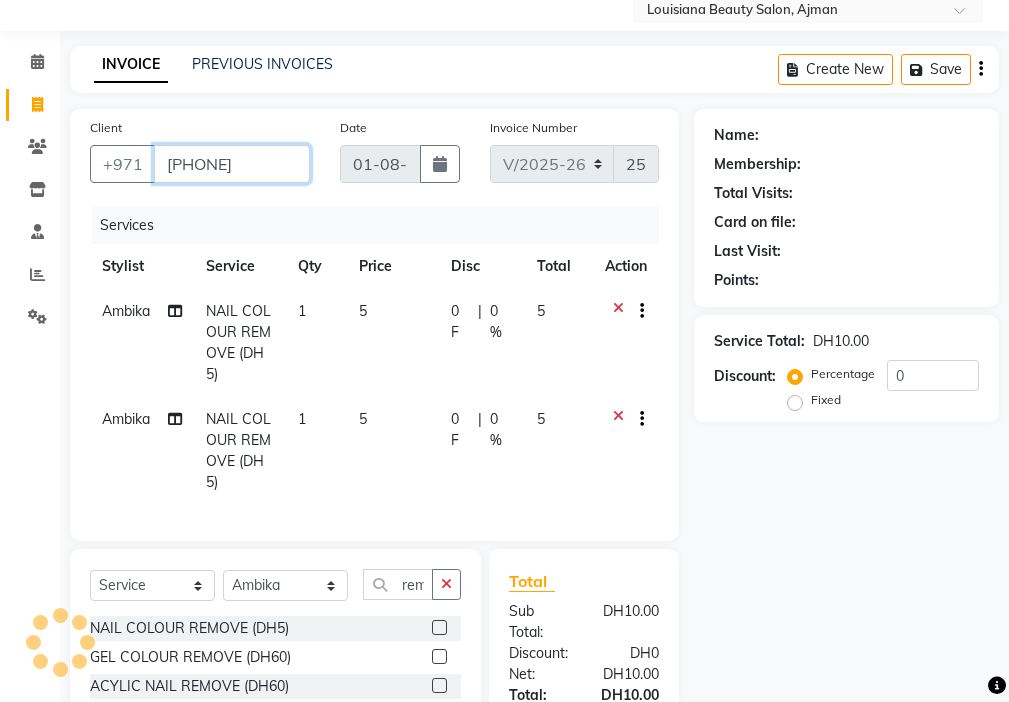 type on "[PHONE]" 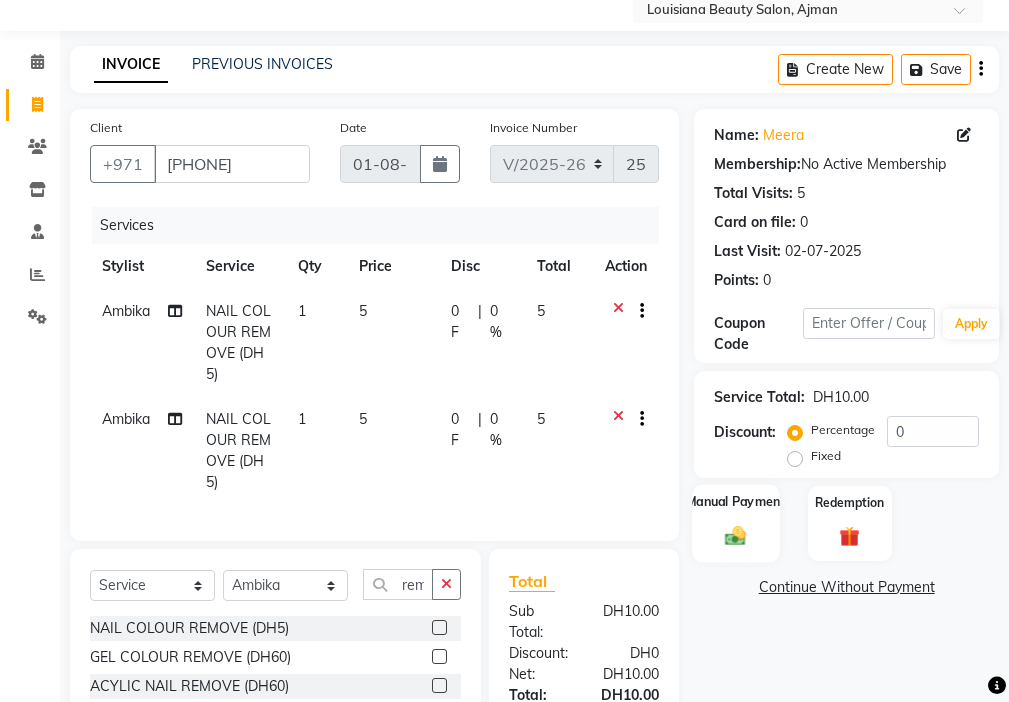 click on "Manual Payment" 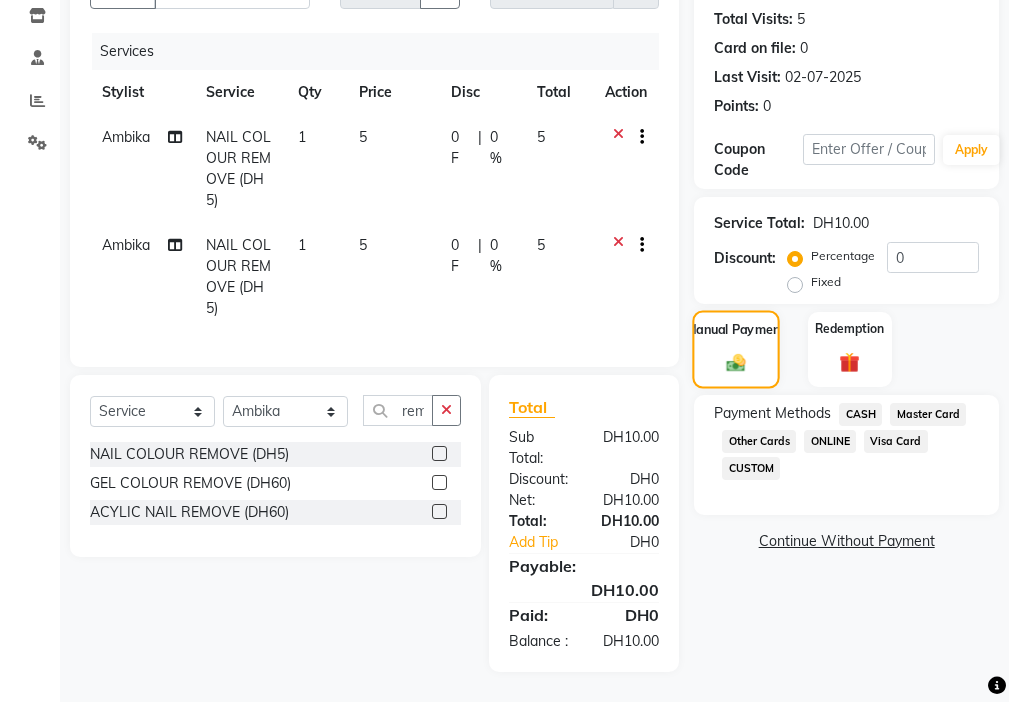 scroll, scrollTop: 278, scrollLeft: 0, axis: vertical 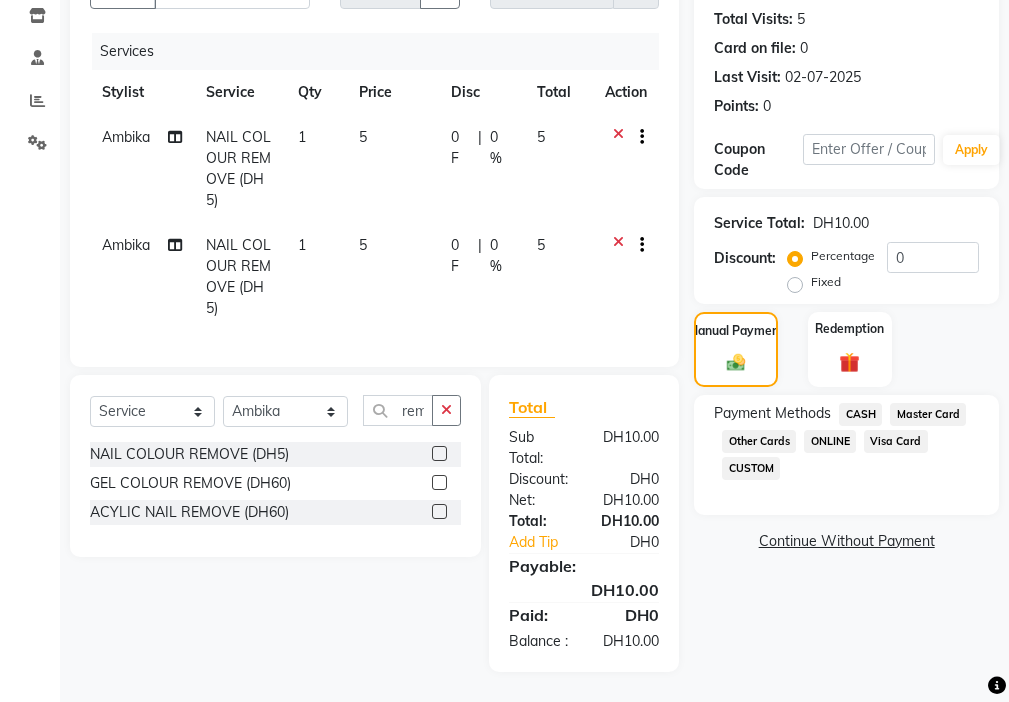 click on "Visa Card" 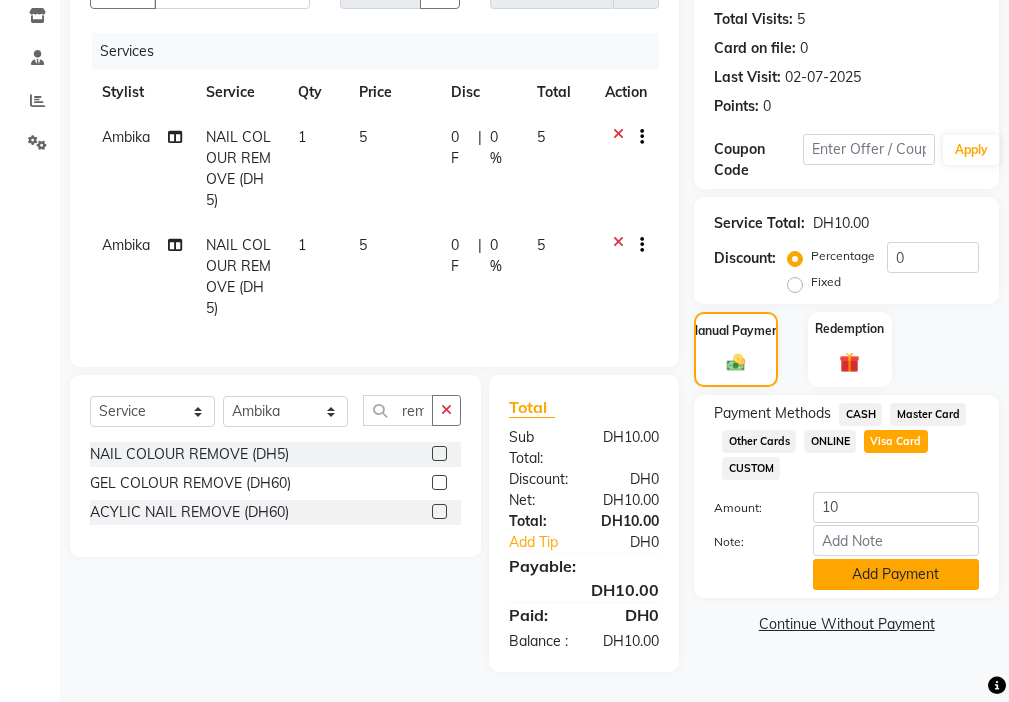 click on "Add Payment" 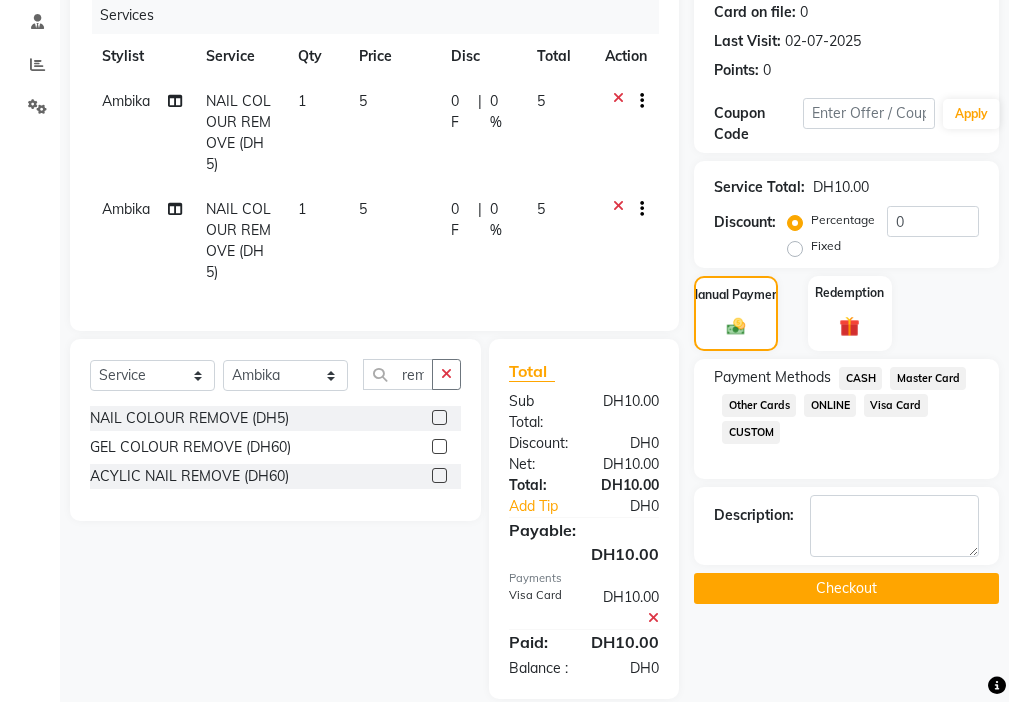 click on "Checkout" 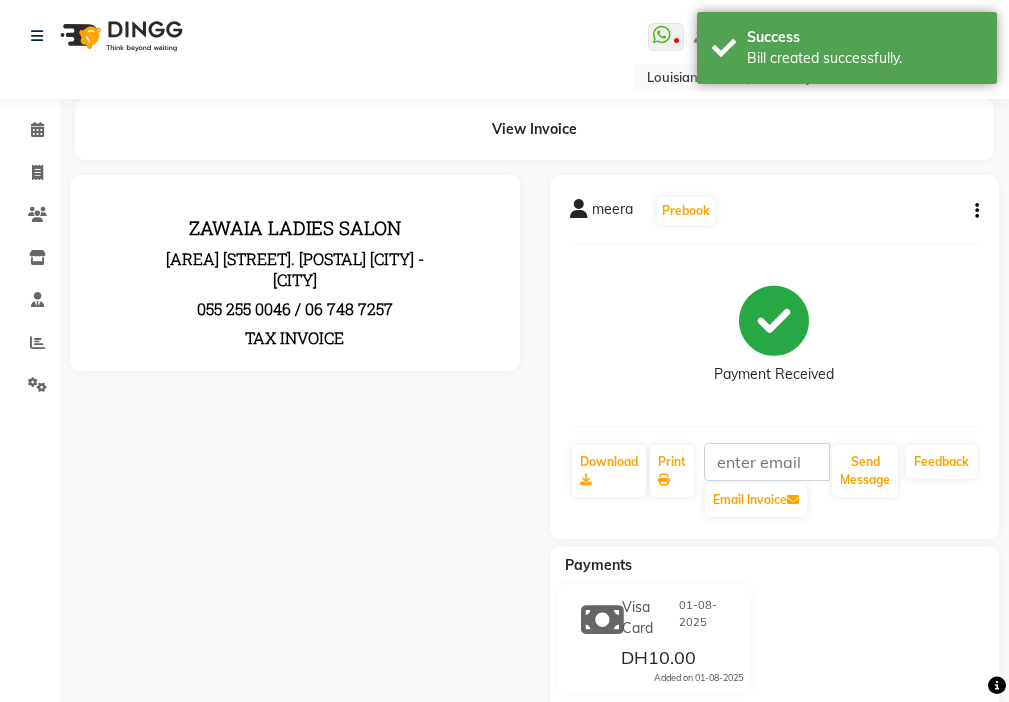 scroll, scrollTop: 0, scrollLeft: 0, axis: both 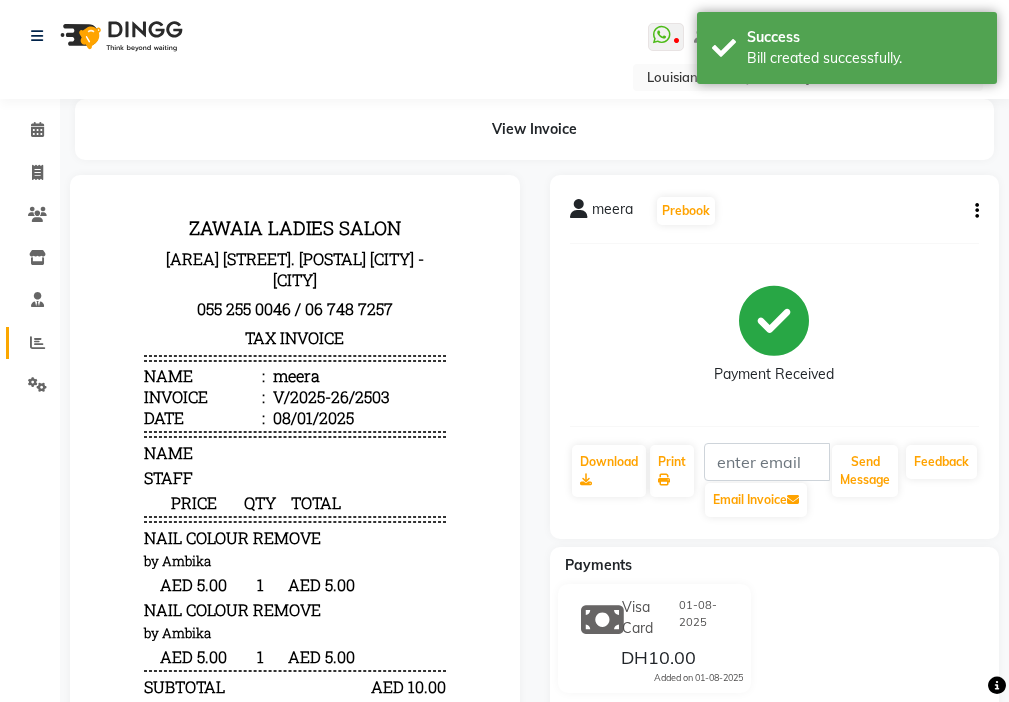 click 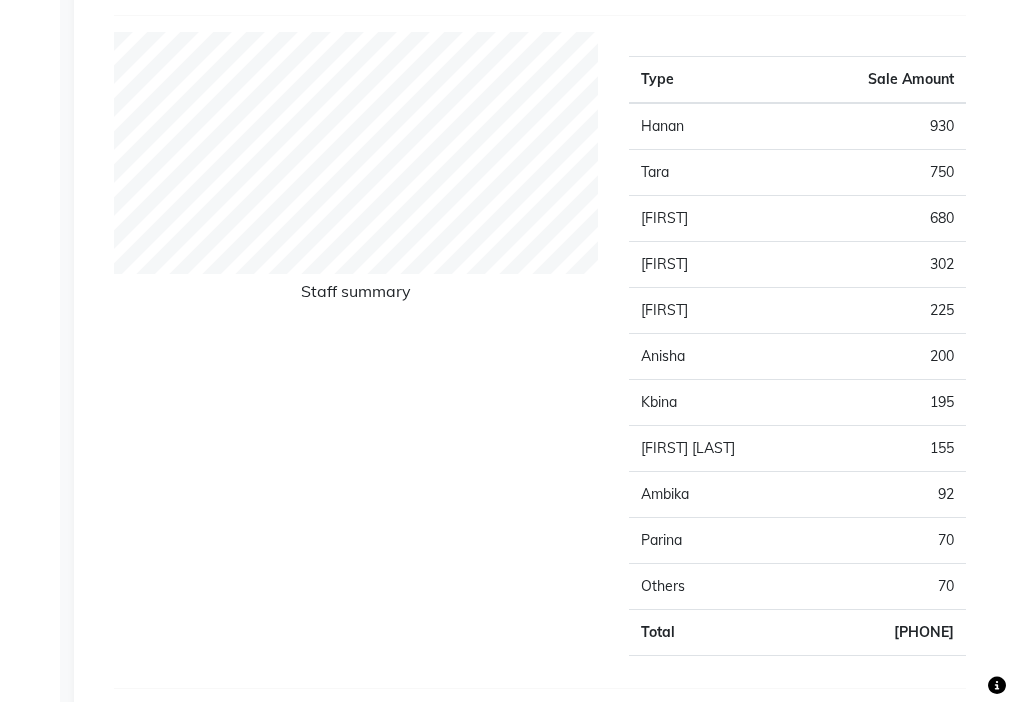 scroll, scrollTop: 666, scrollLeft: 0, axis: vertical 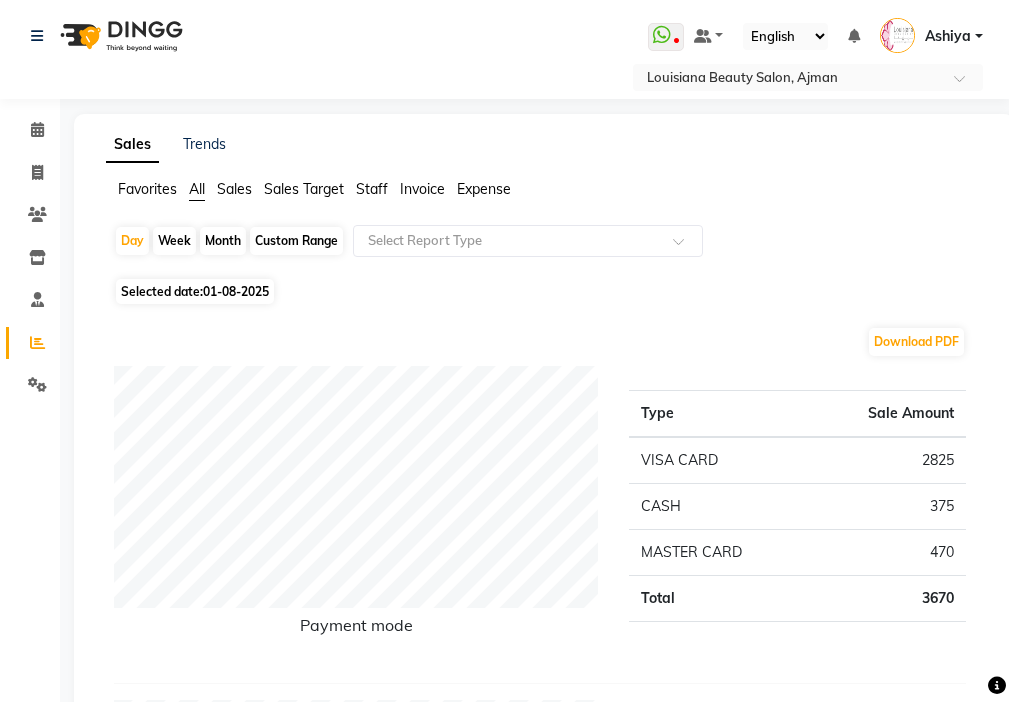 click on "Staff" 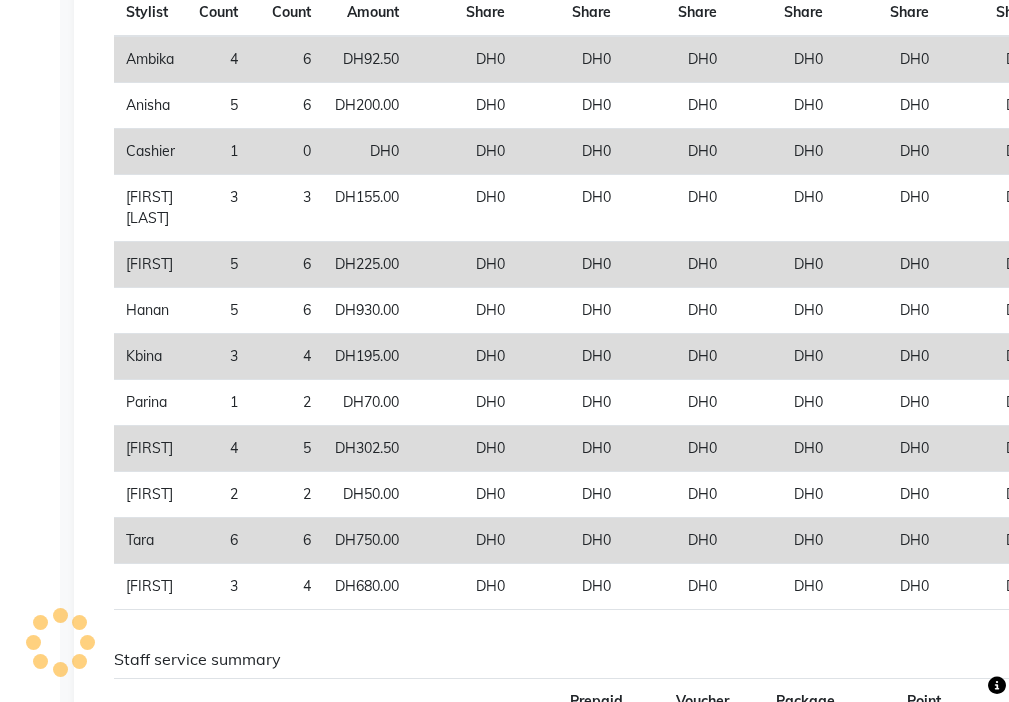 scroll, scrollTop: 419, scrollLeft: 0, axis: vertical 